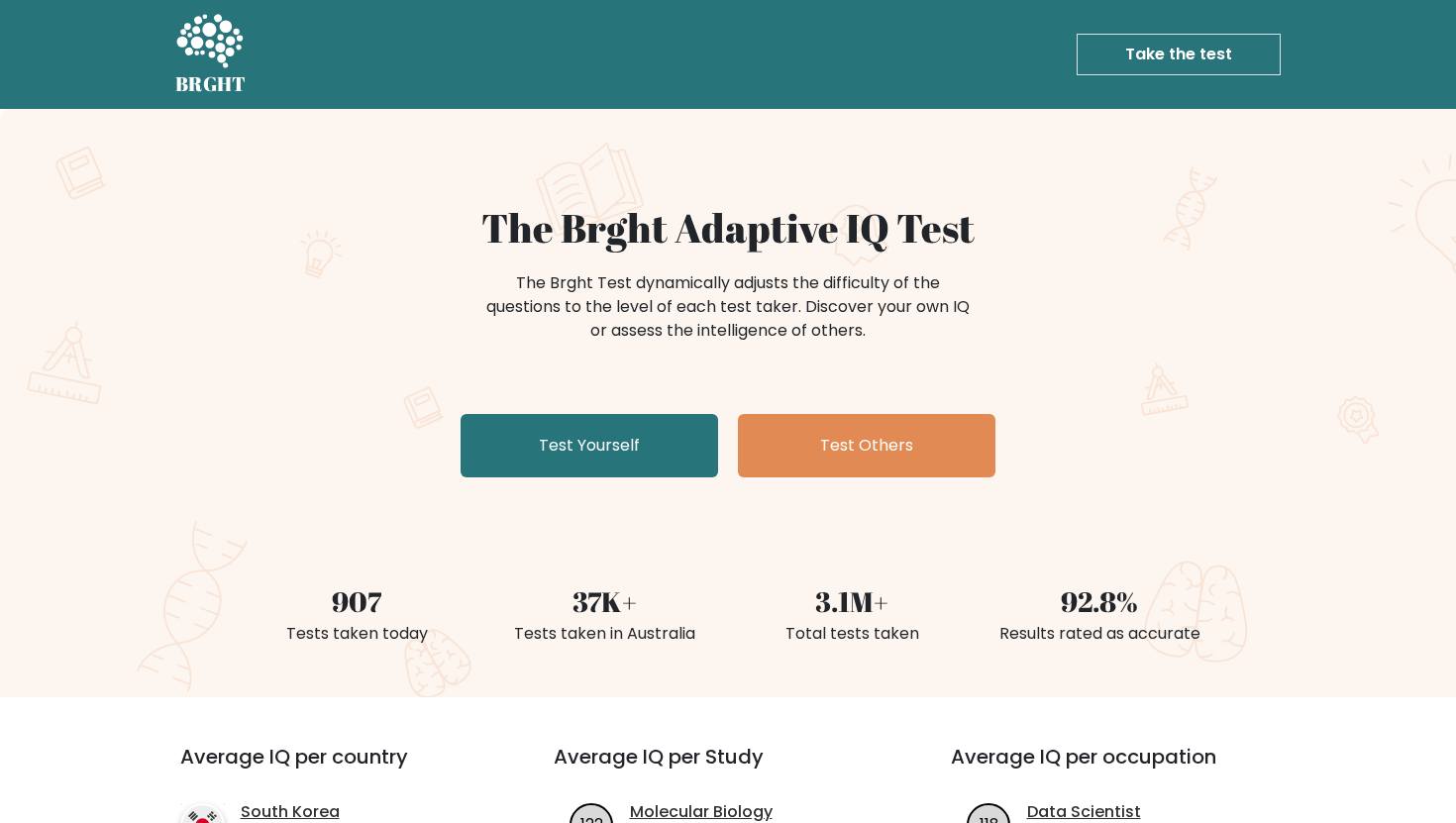 scroll, scrollTop: 0, scrollLeft: 0, axis: both 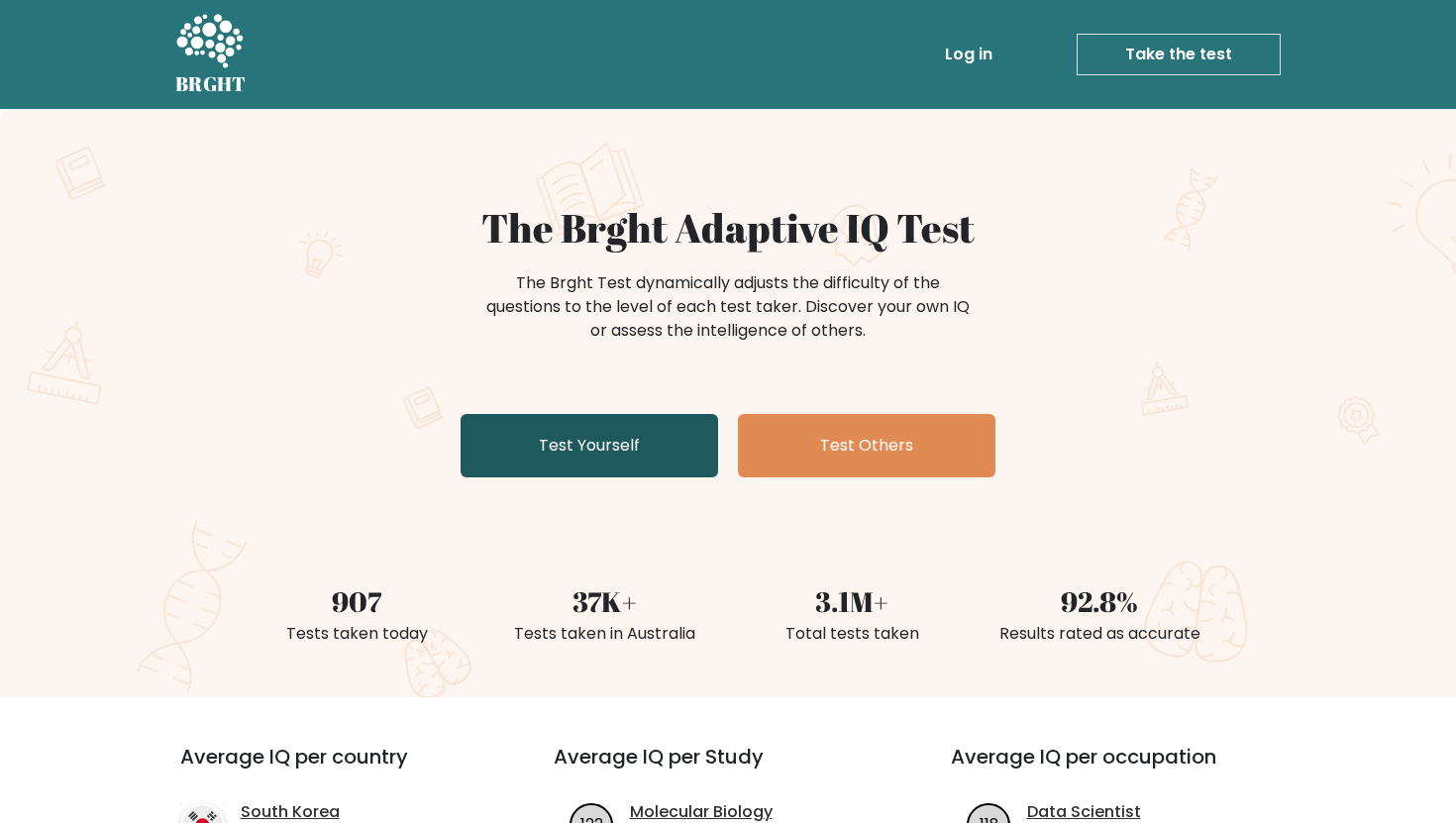 click on "Test Yourself" at bounding box center [589, 446] 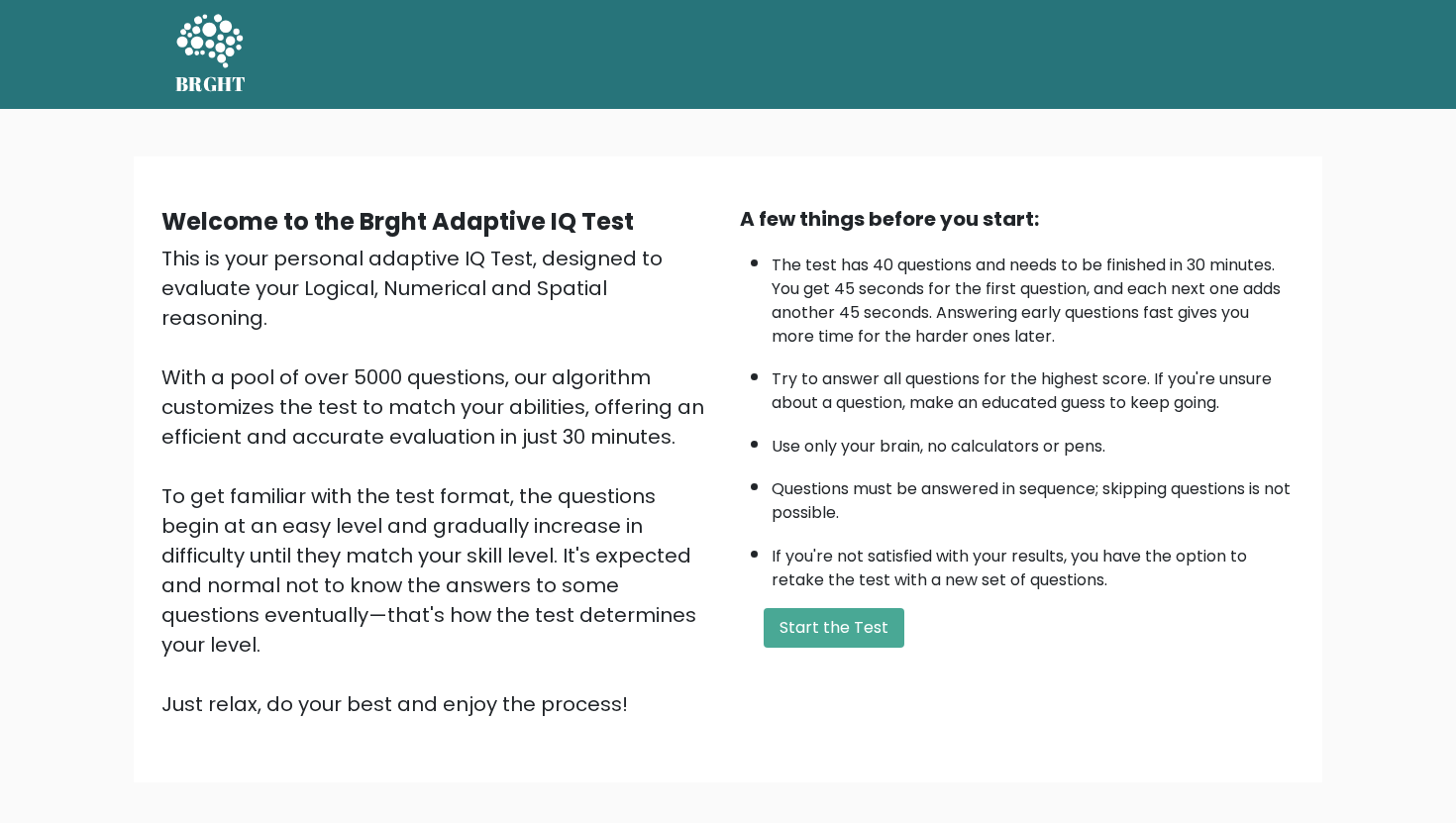 scroll, scrollTop: 0, scrollLeft: 0, axis: both 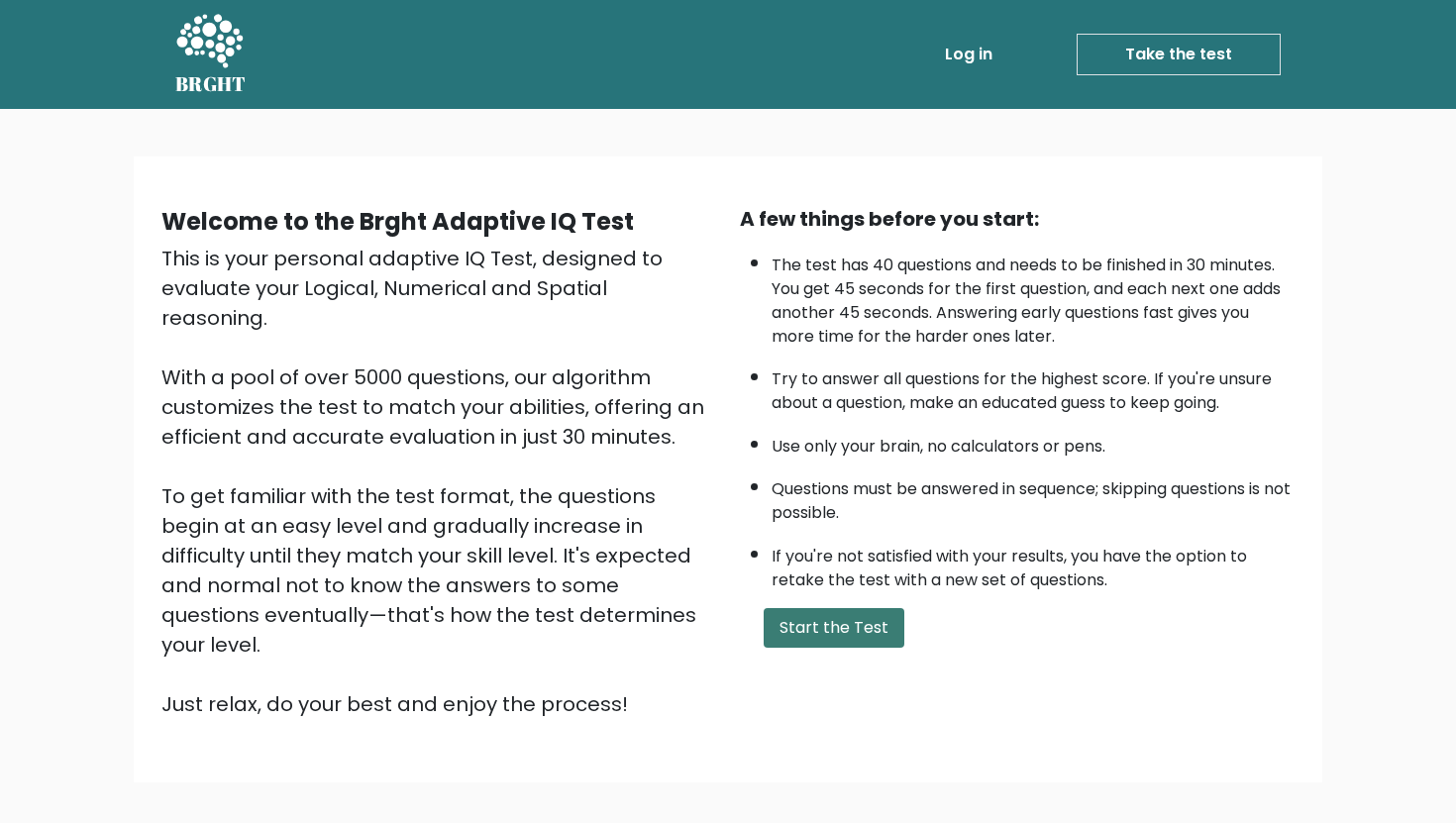 click on "Start the Test" at bounding box center (834, 628) 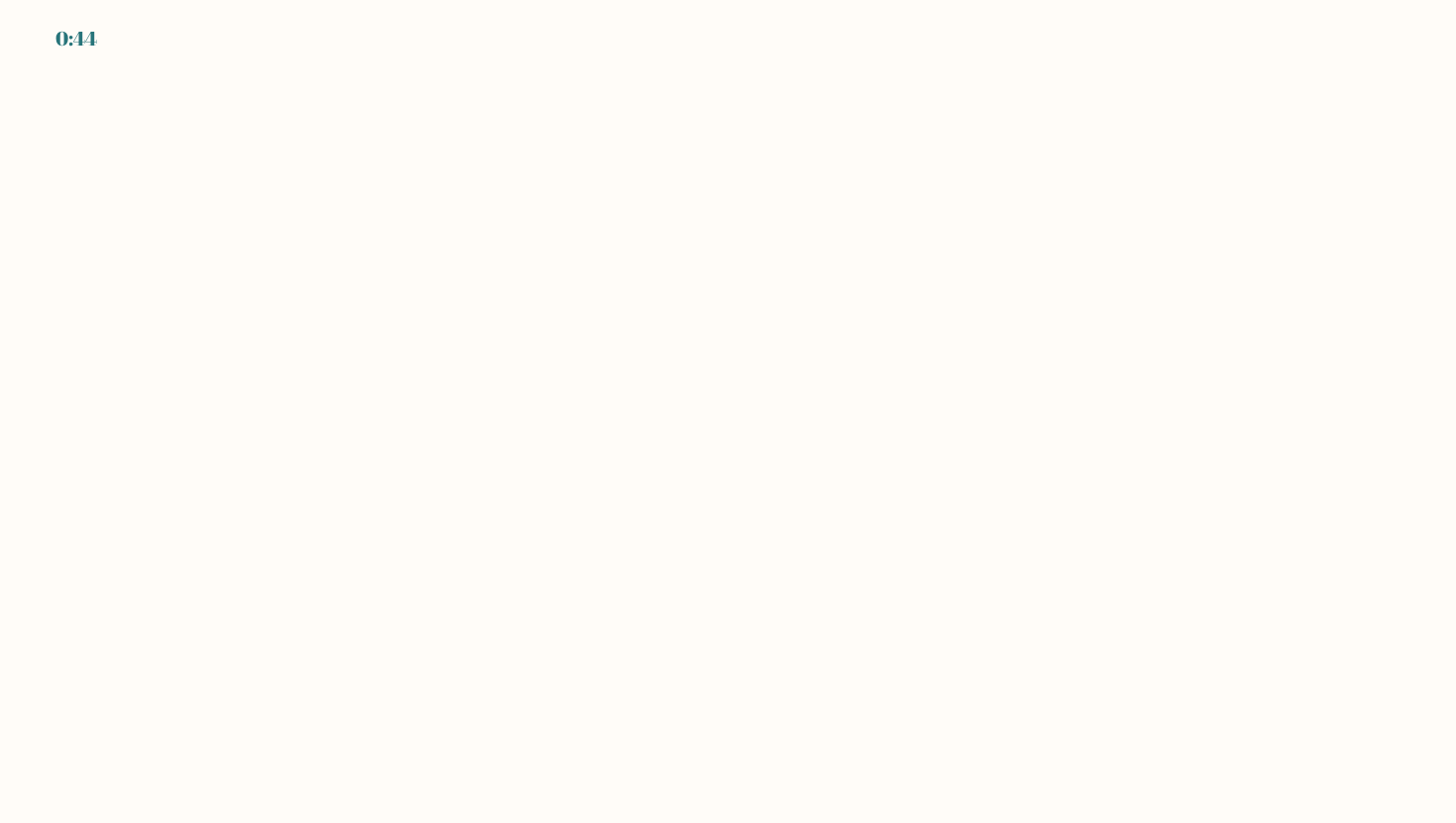 scroll, scrollTop: 0, scrollLeft: 0, axis: both 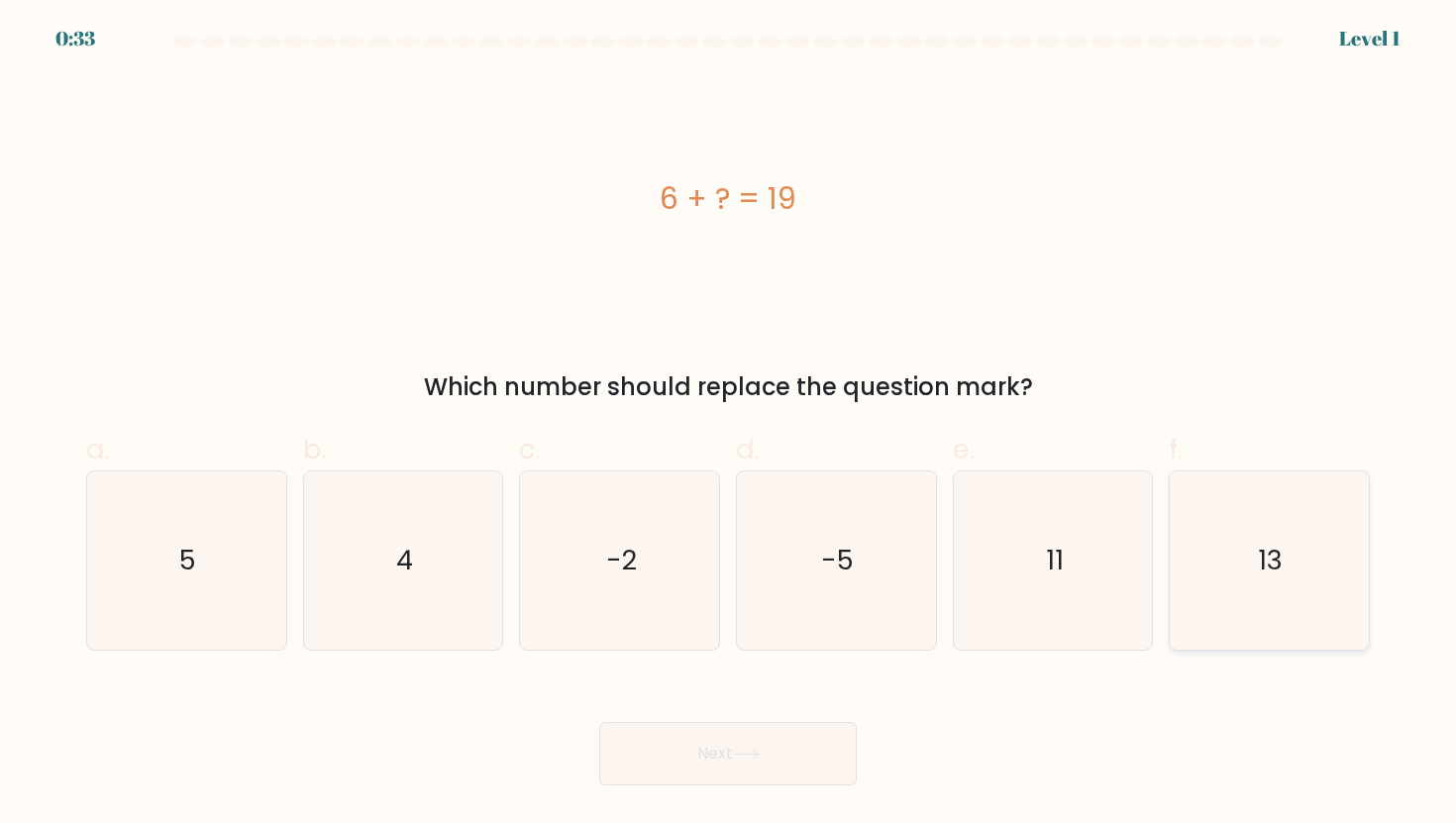click on "13" 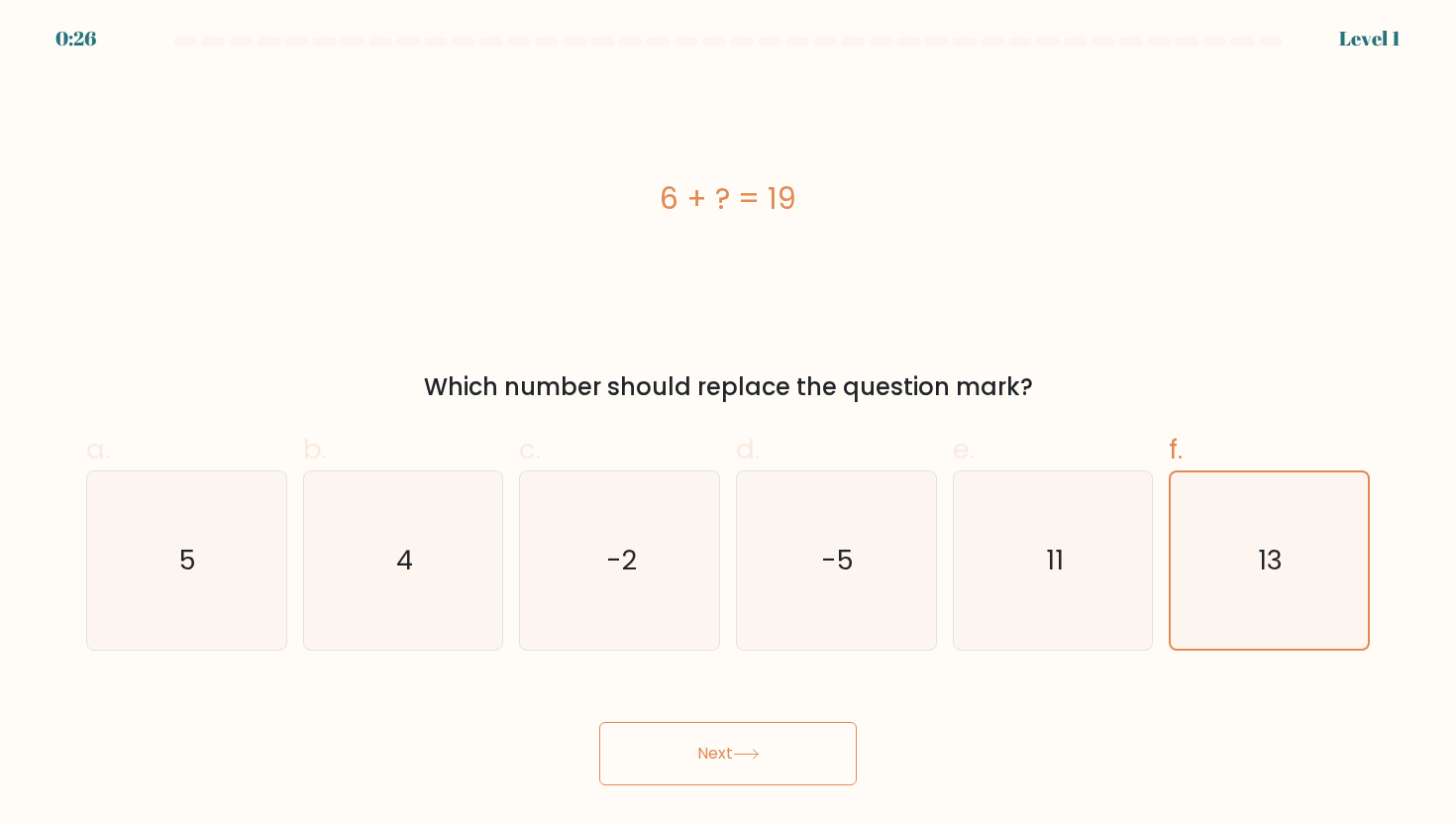 click on "0:26
Level 1
a." at bounding box center (728, 411) 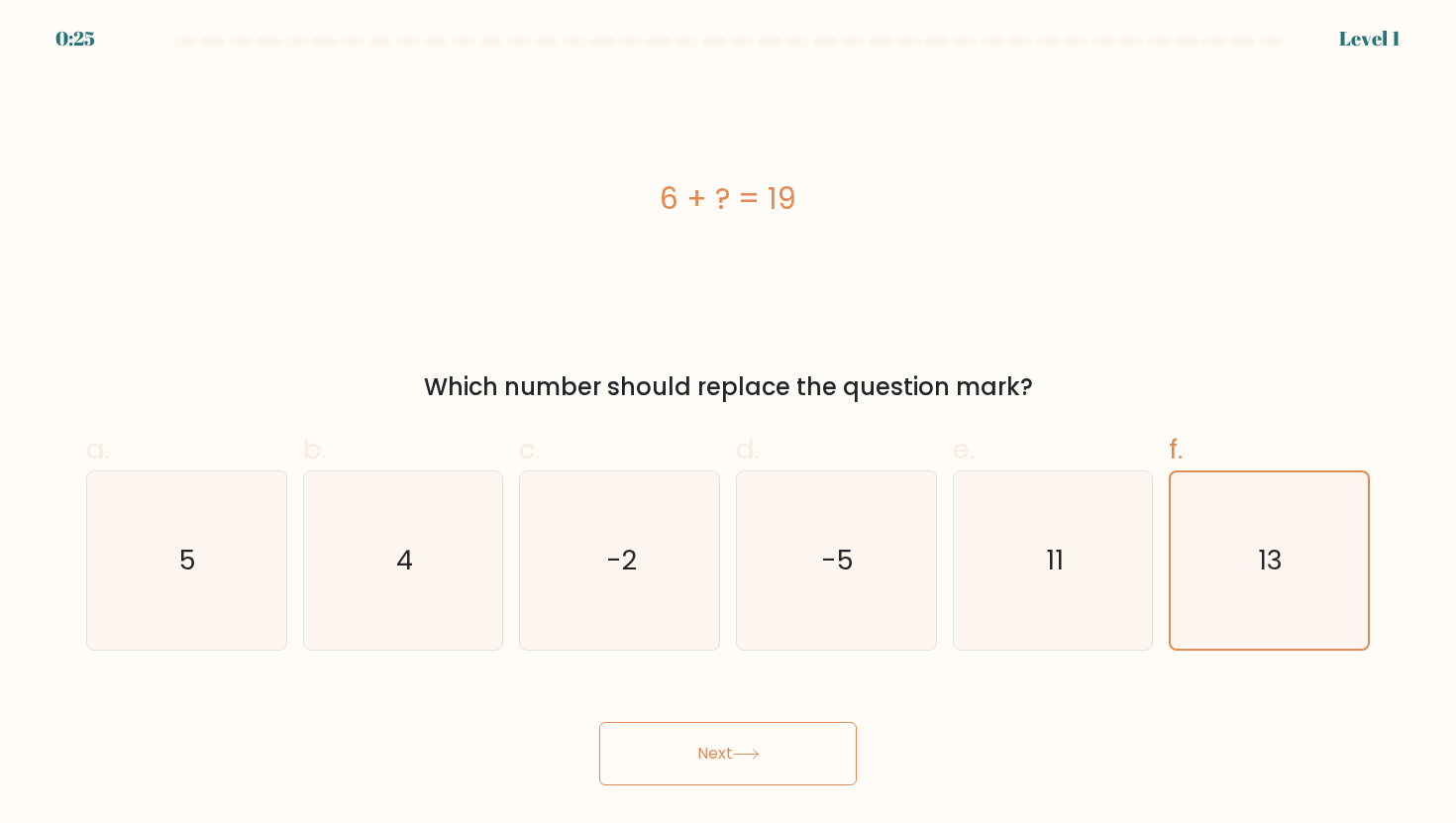 click on "Next" at bounding box center [728, 754] 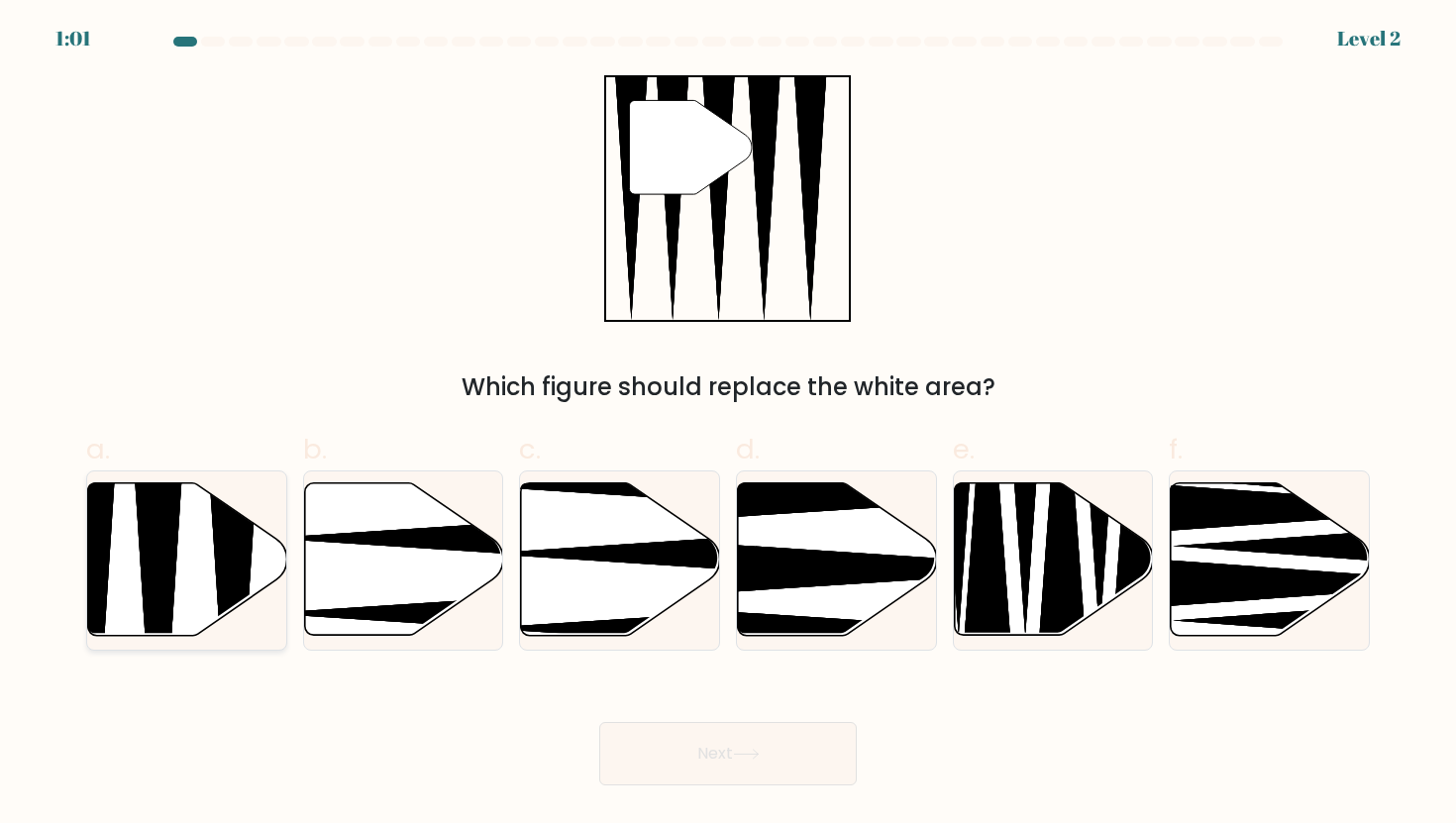 click 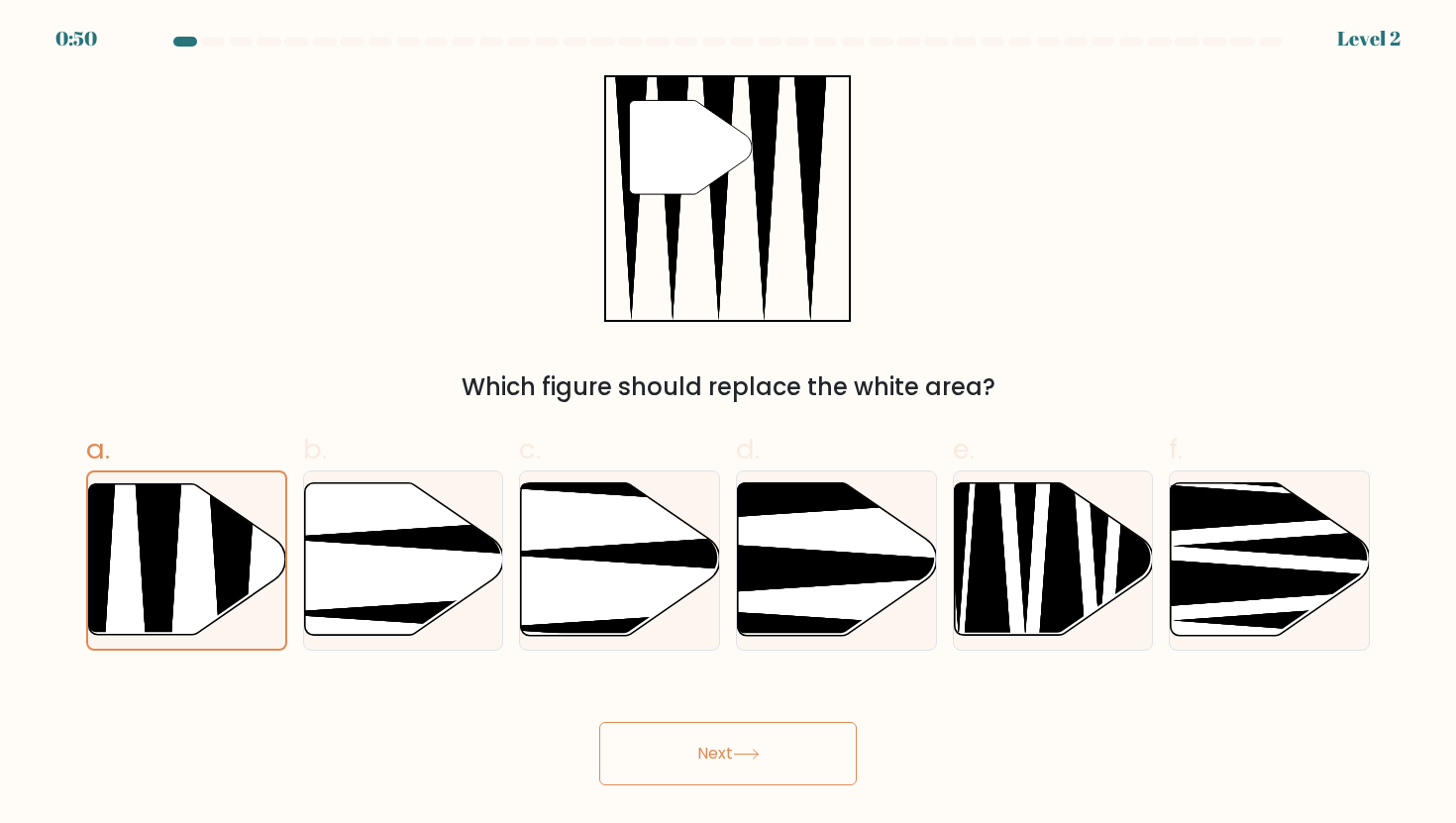 click 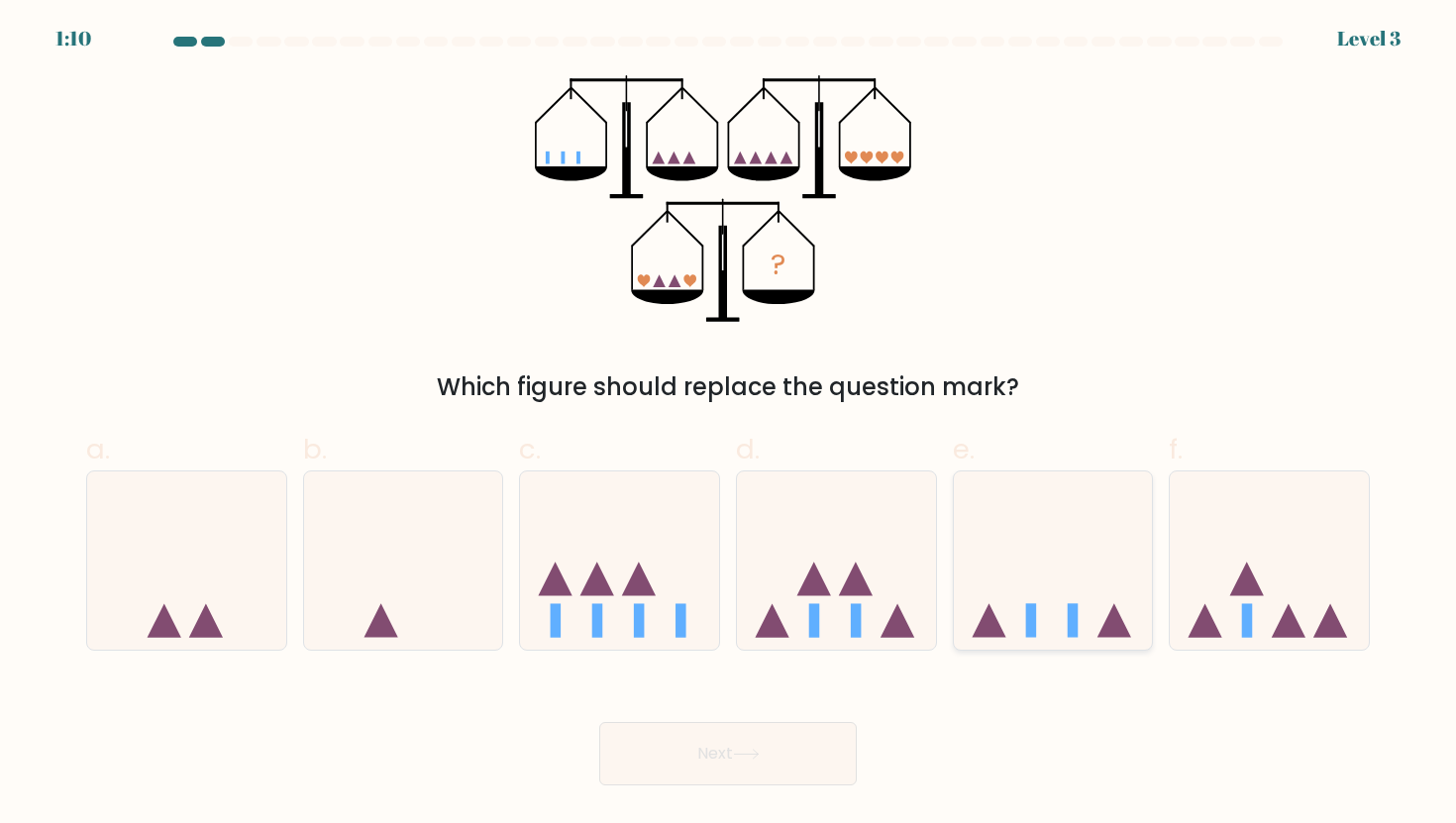 click 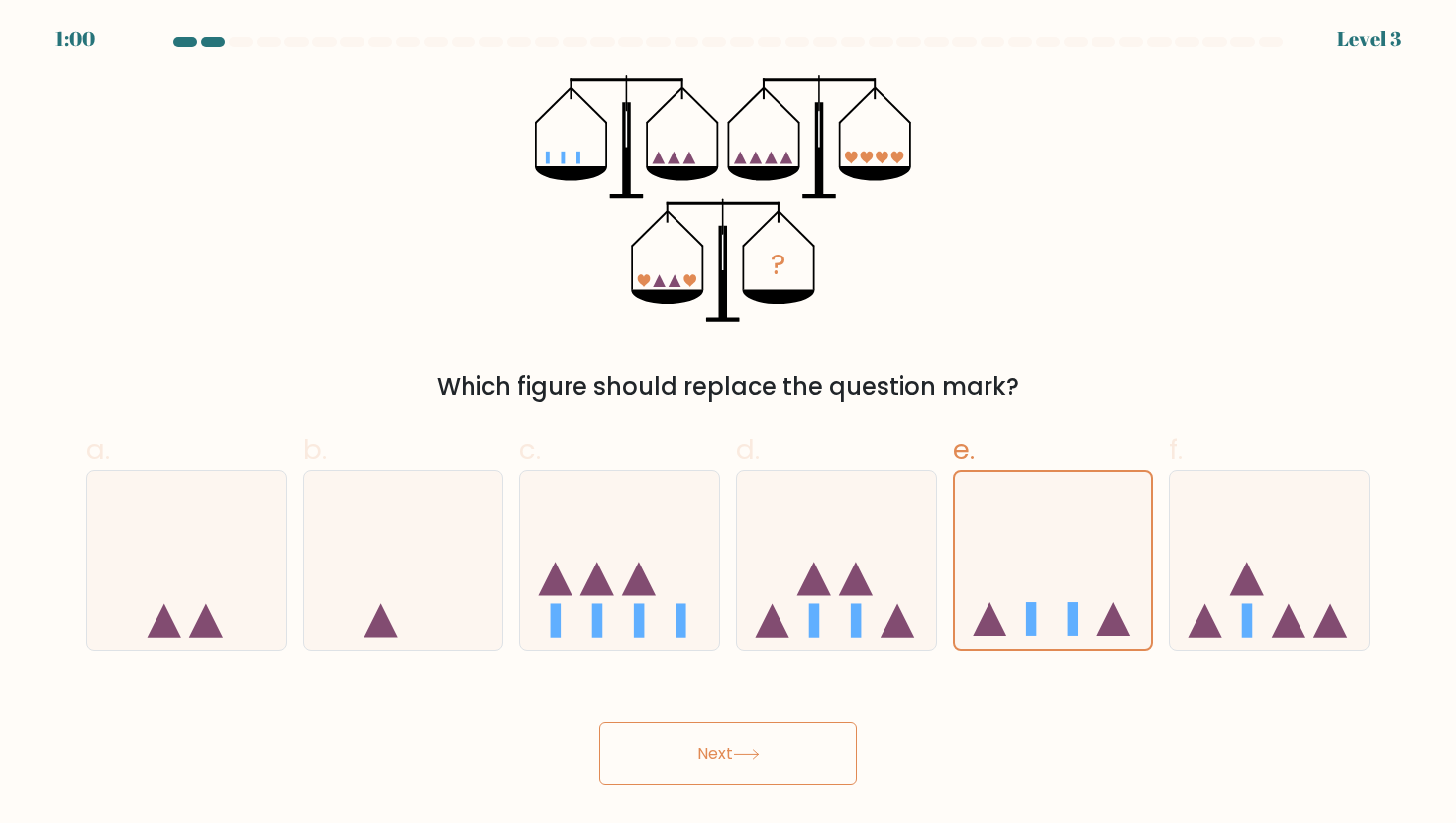 click 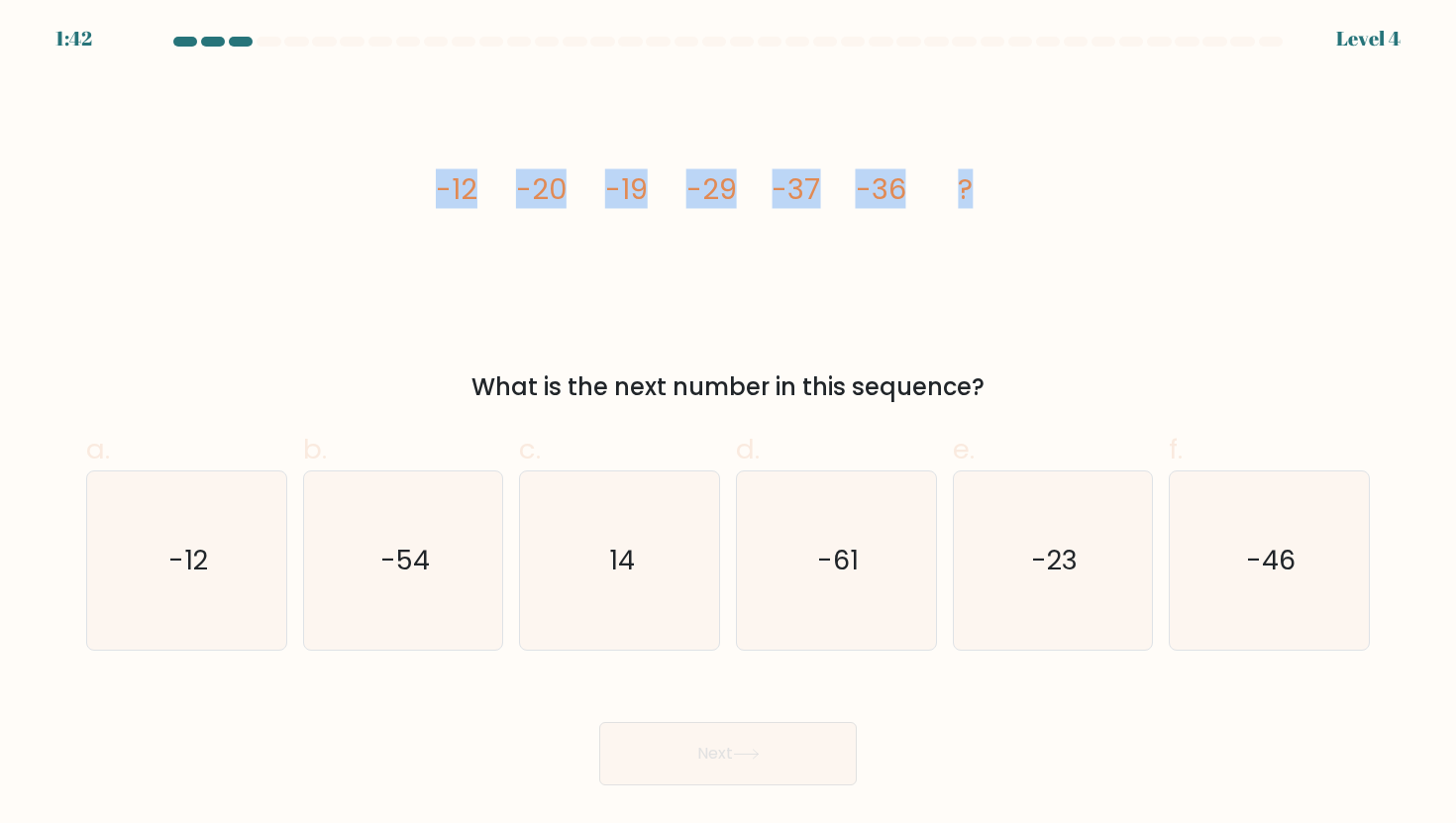 drag, startPoint x: 443, startPoint y: 177, endPoint x: 980, endPoint y: 208, distance: 537.894 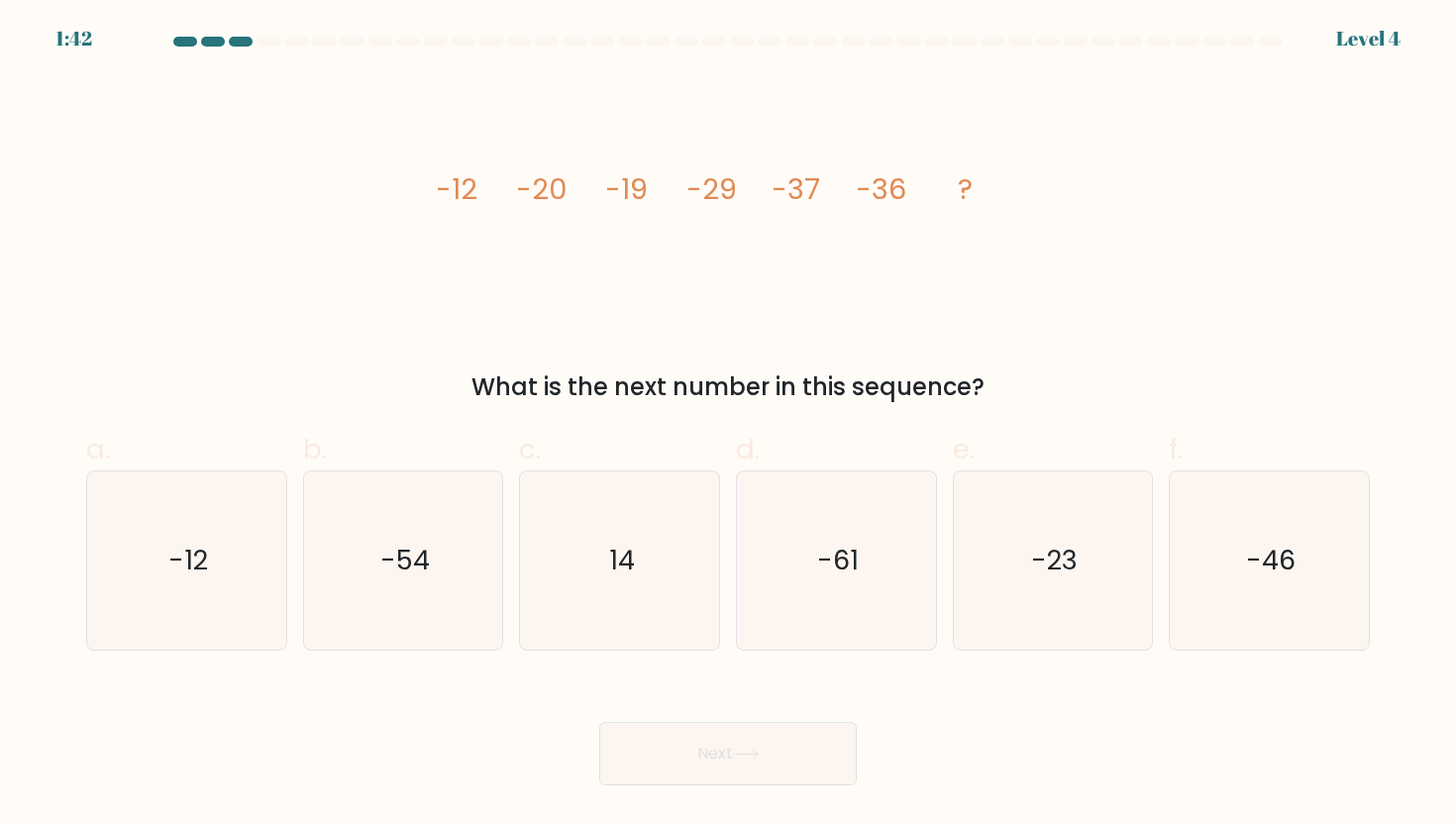 click on "image/svg+xml
-12
-20
-19
-29
-37
-36
?" 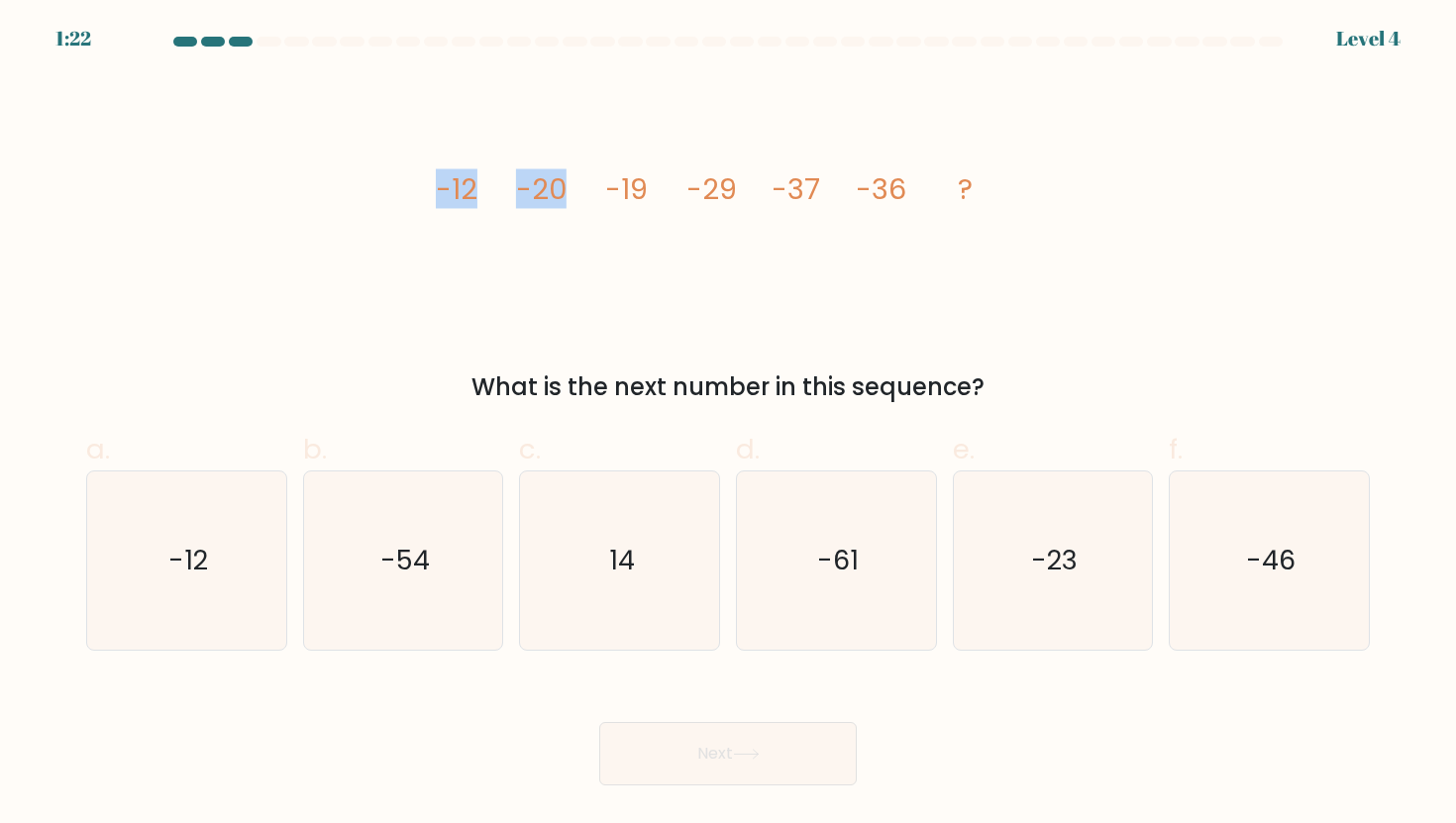 drag, startPoint x: 443, startPoint y: 190, endPoint x: 566, endPoint y: 195, distance: 123.10158 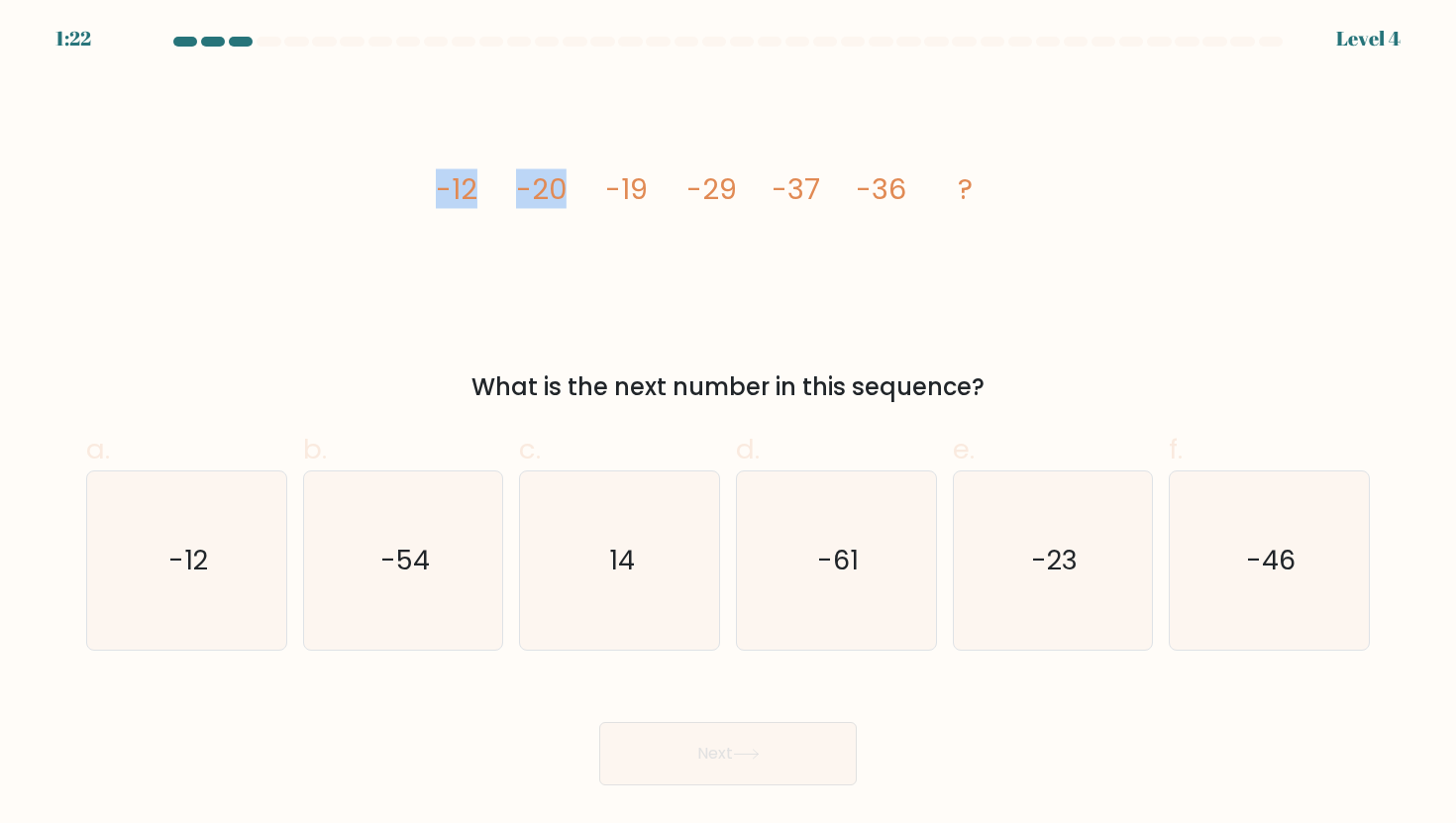 click on "-12
-20
-19
-29
-37
-36
?" 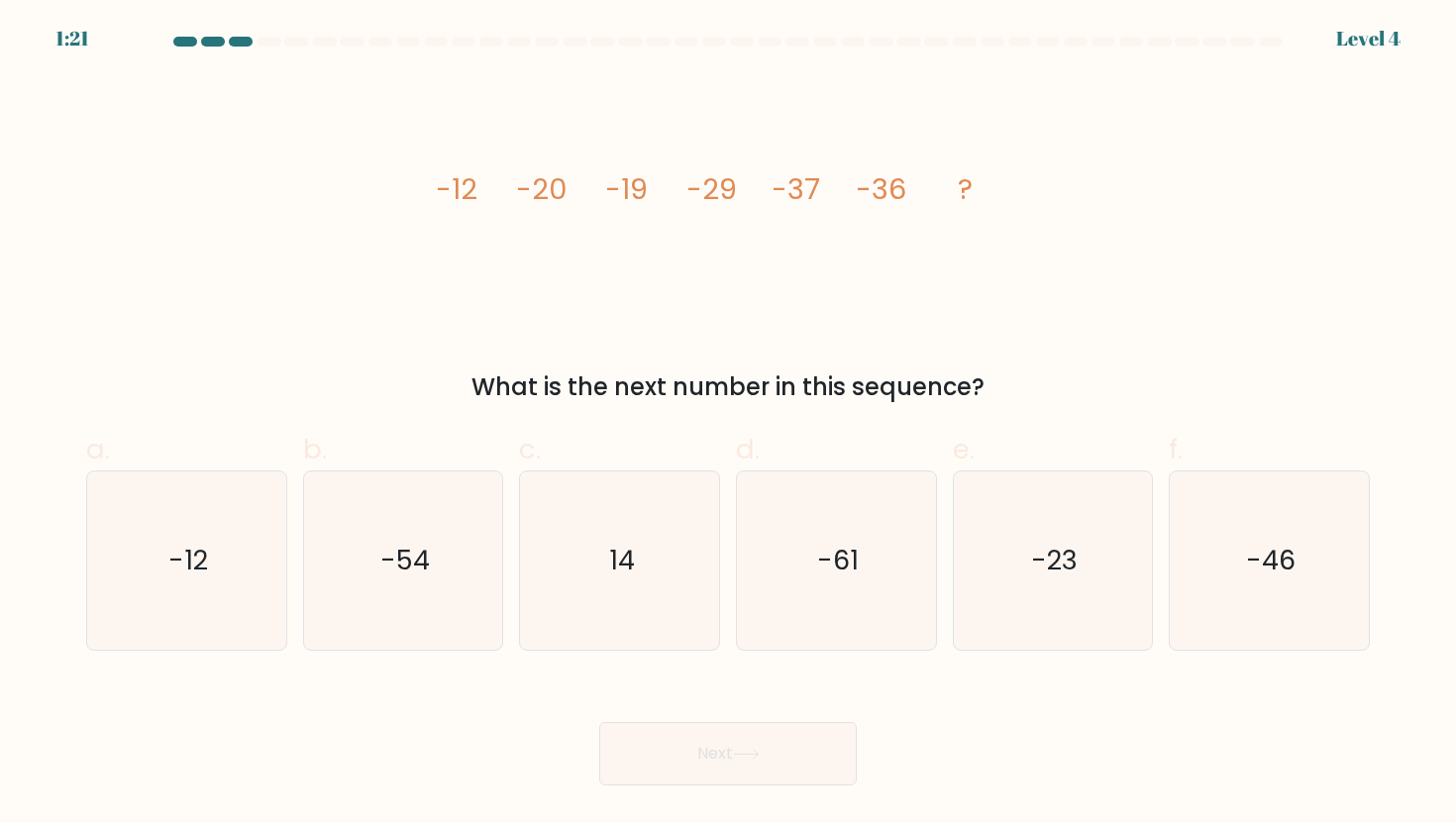 click on "image/svg+xml
-12
-20
-19
-29
-37
-36
?" 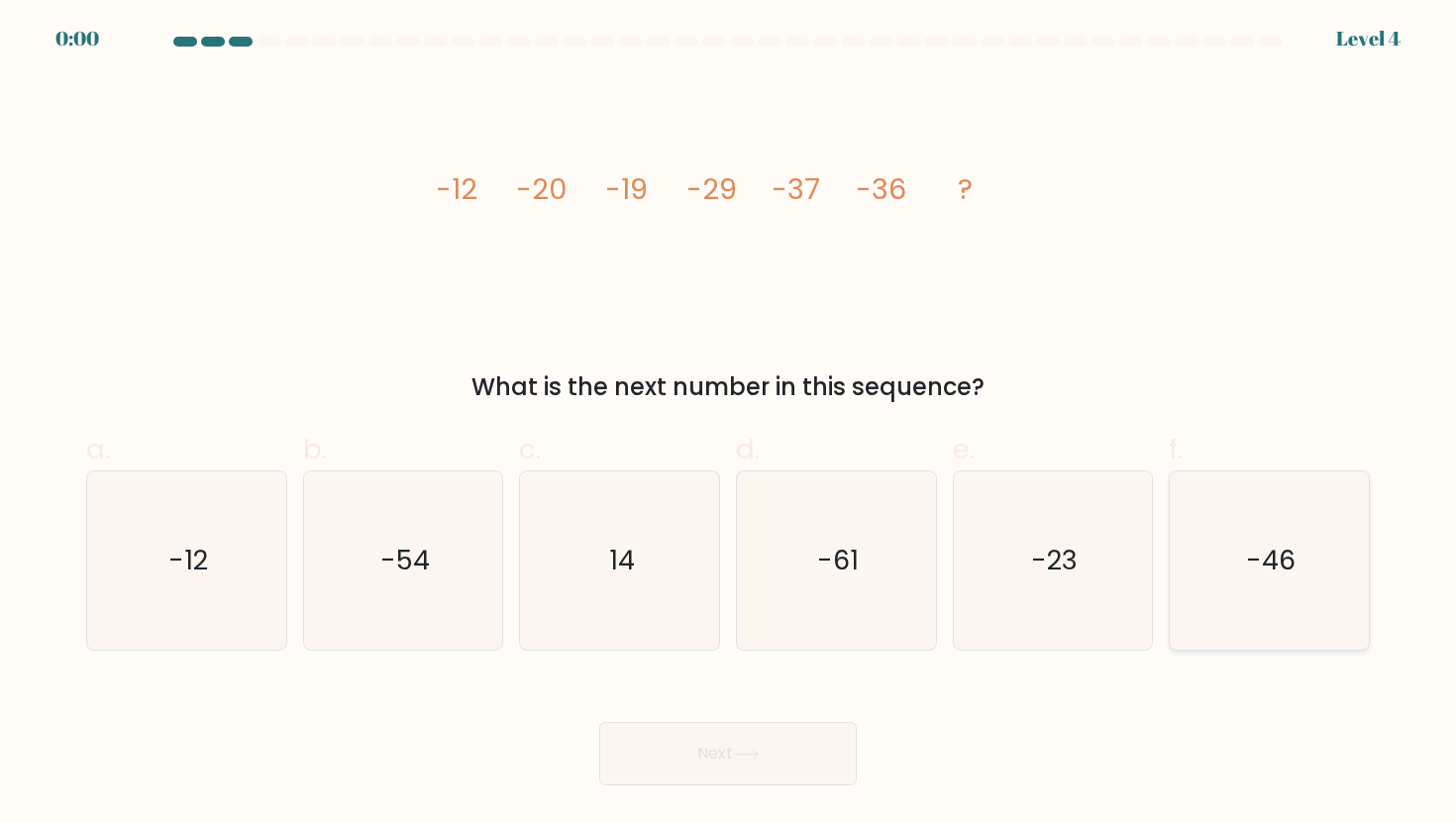 click on "-46" 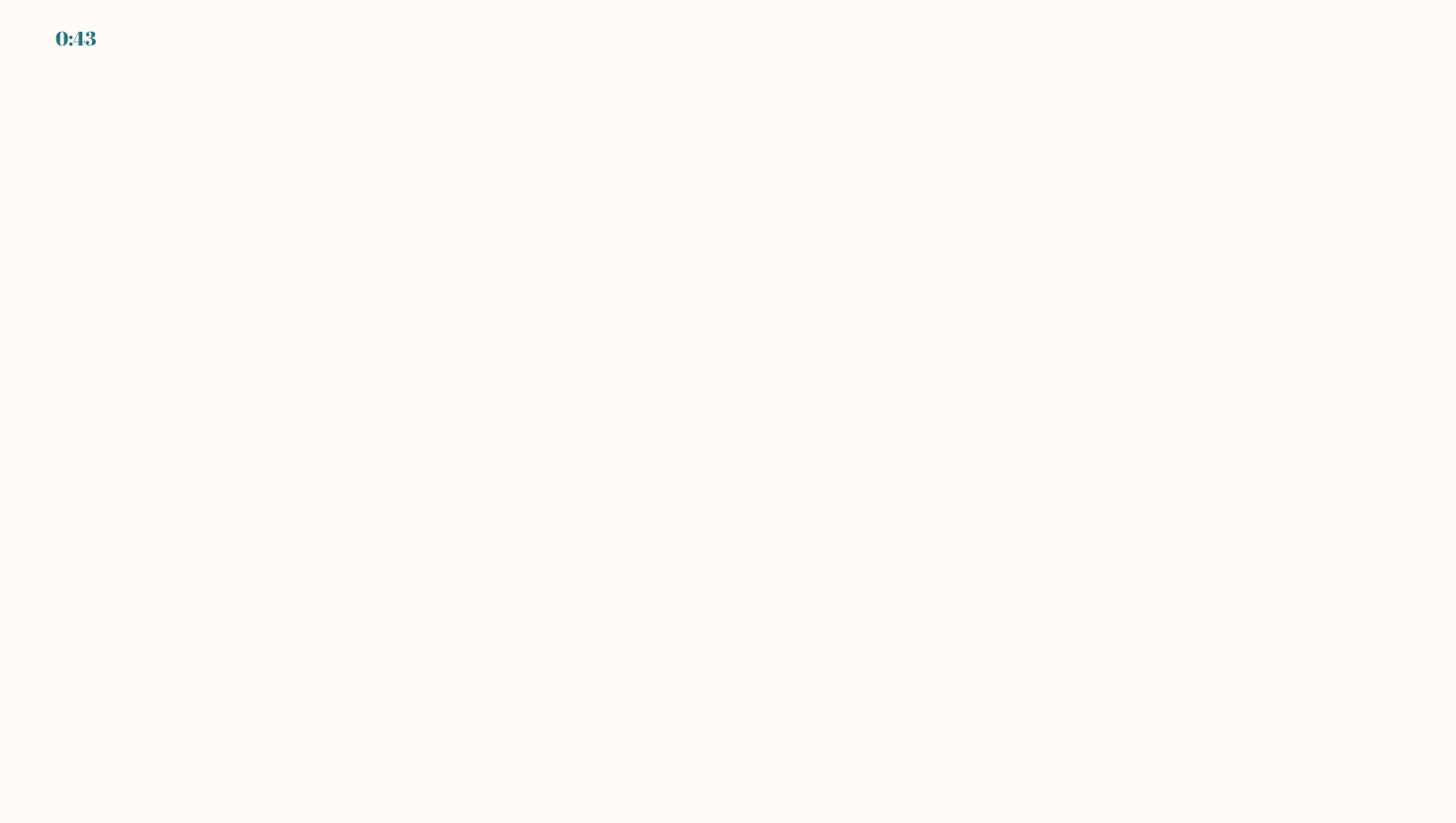 scroll, scrollTop: 0, scrollLeft: 0, axis: both 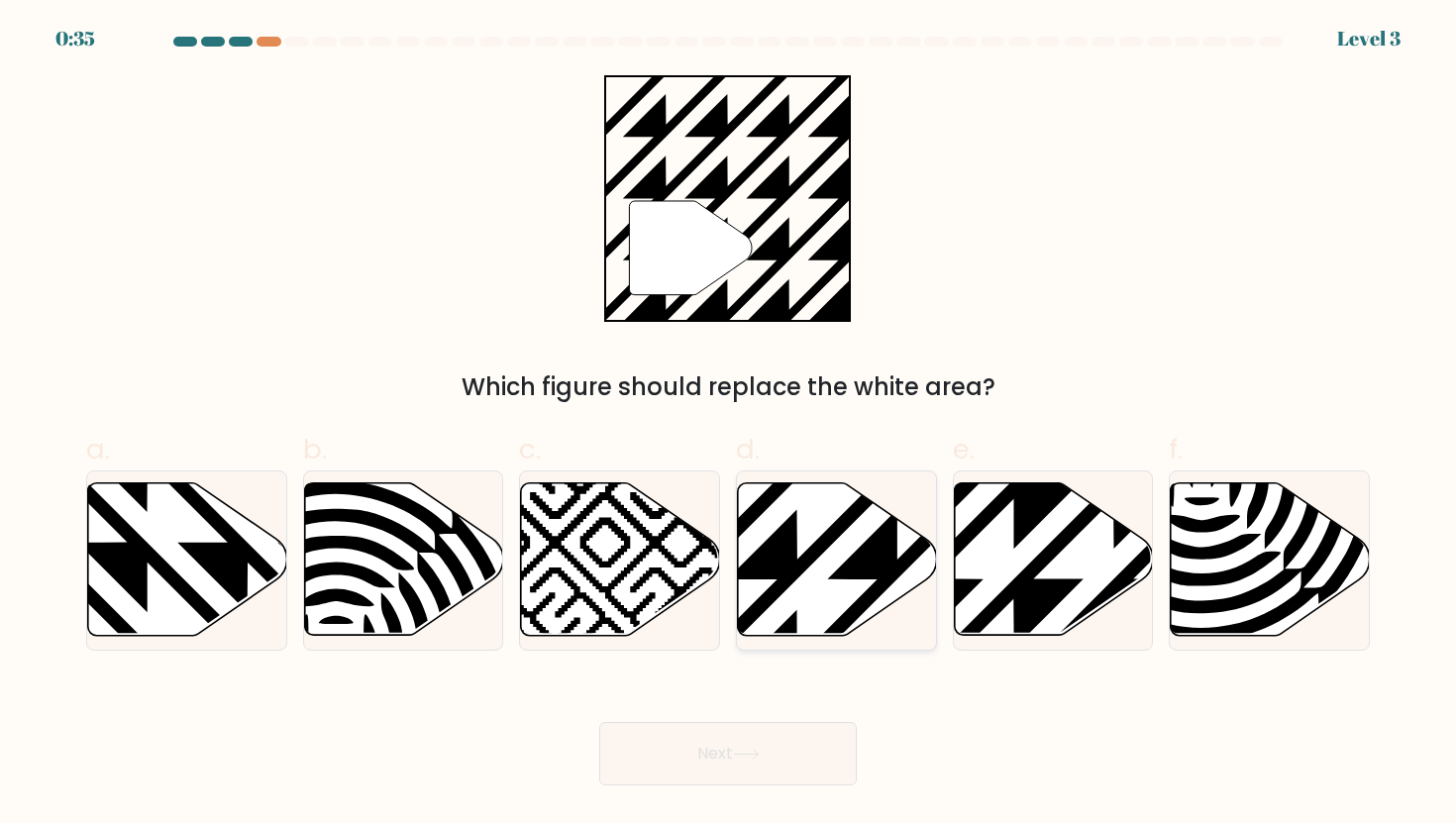 click 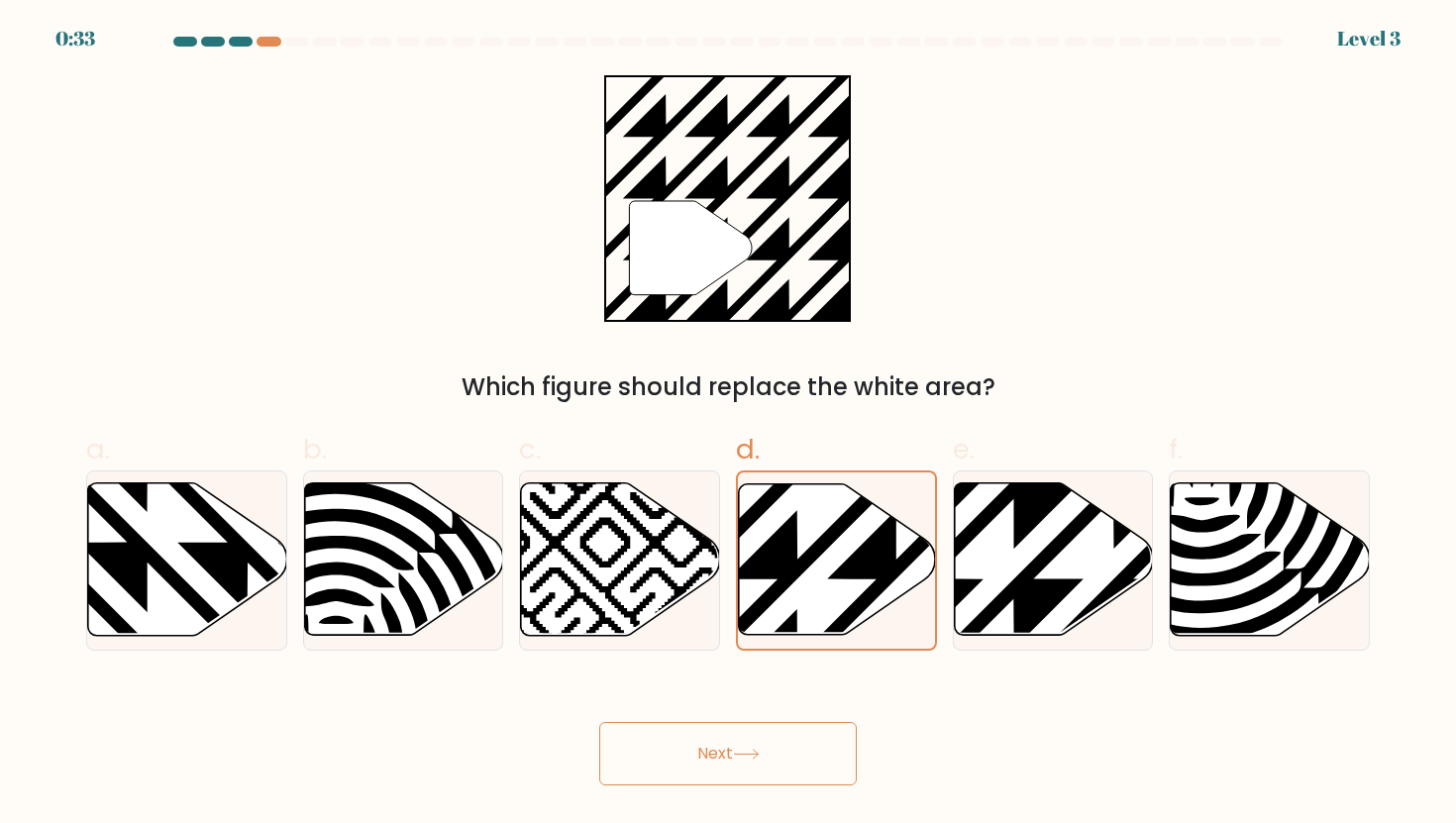 click on "Next" at bounding box center [728, 754] 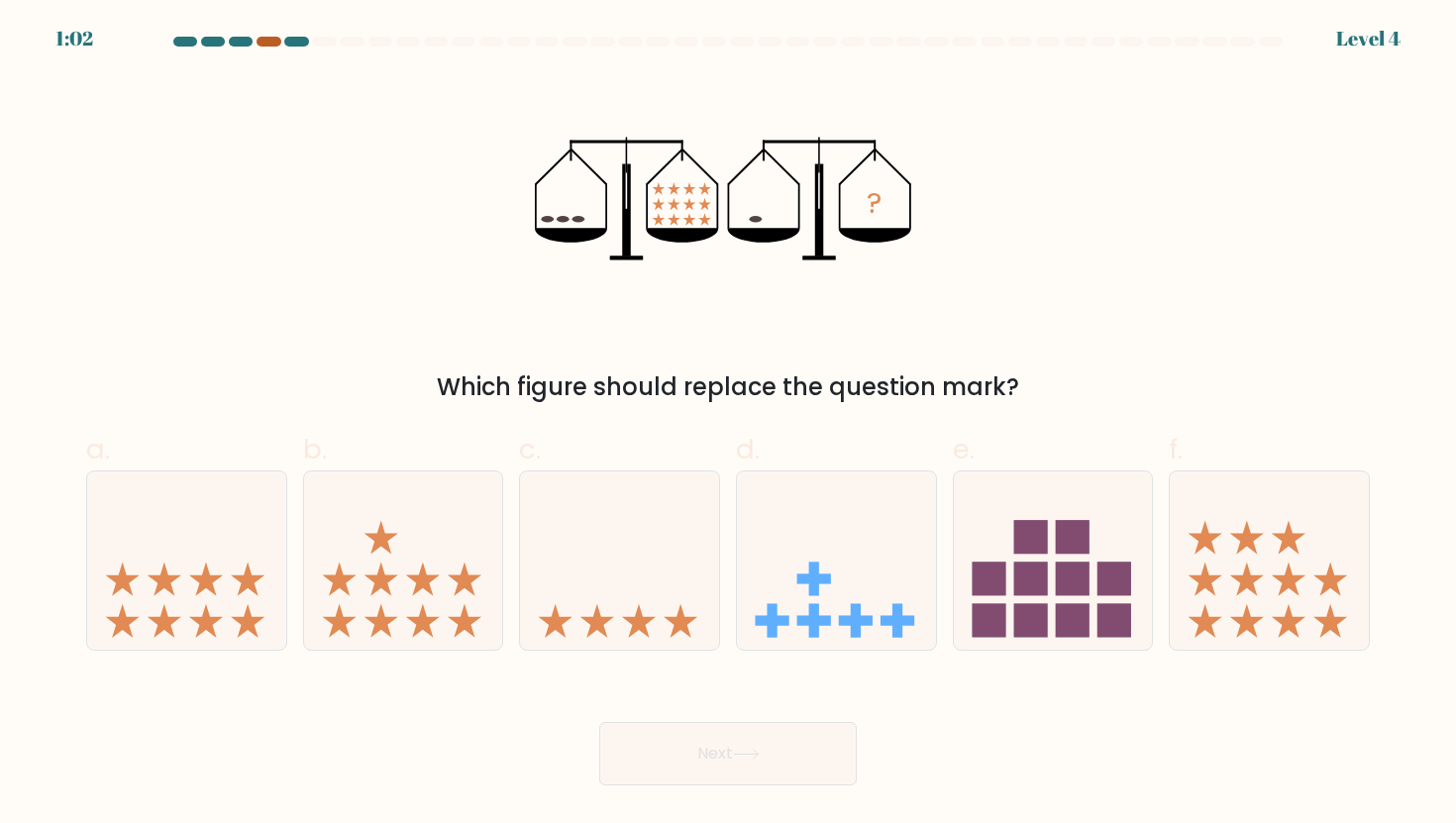 click at bounding box center [268, 42] 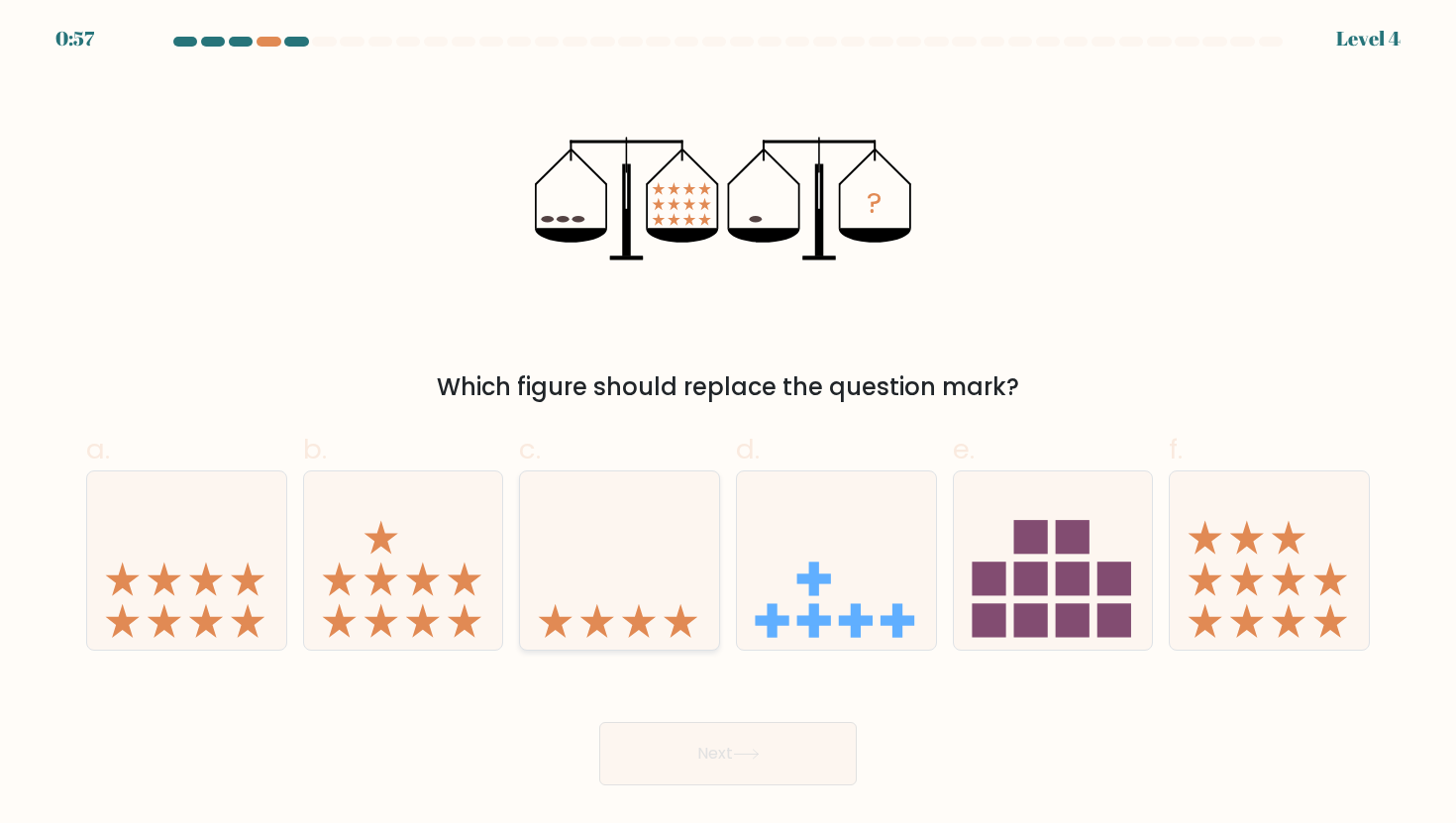 click 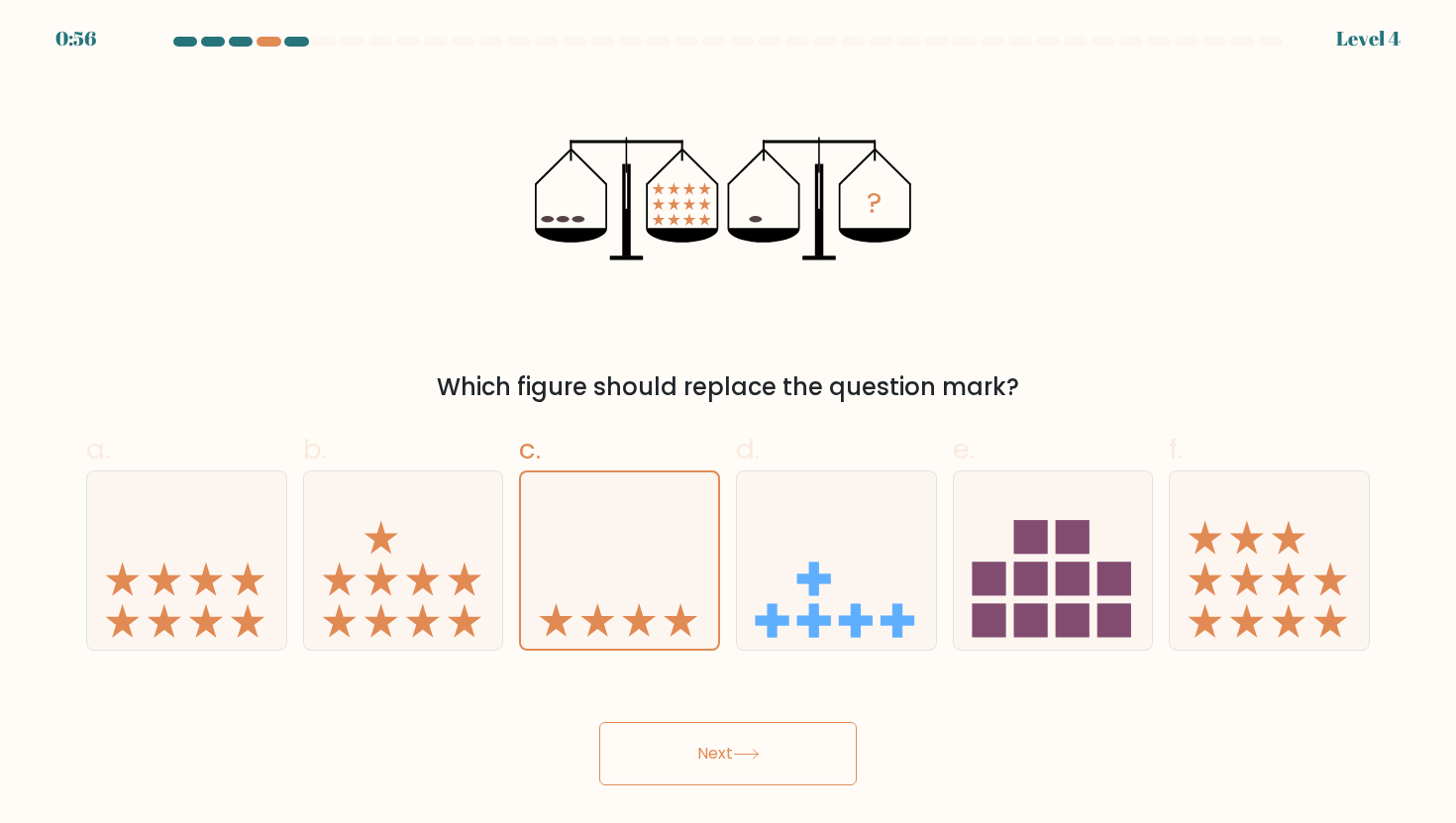 click on "Next" at bounding box center [728, 754] 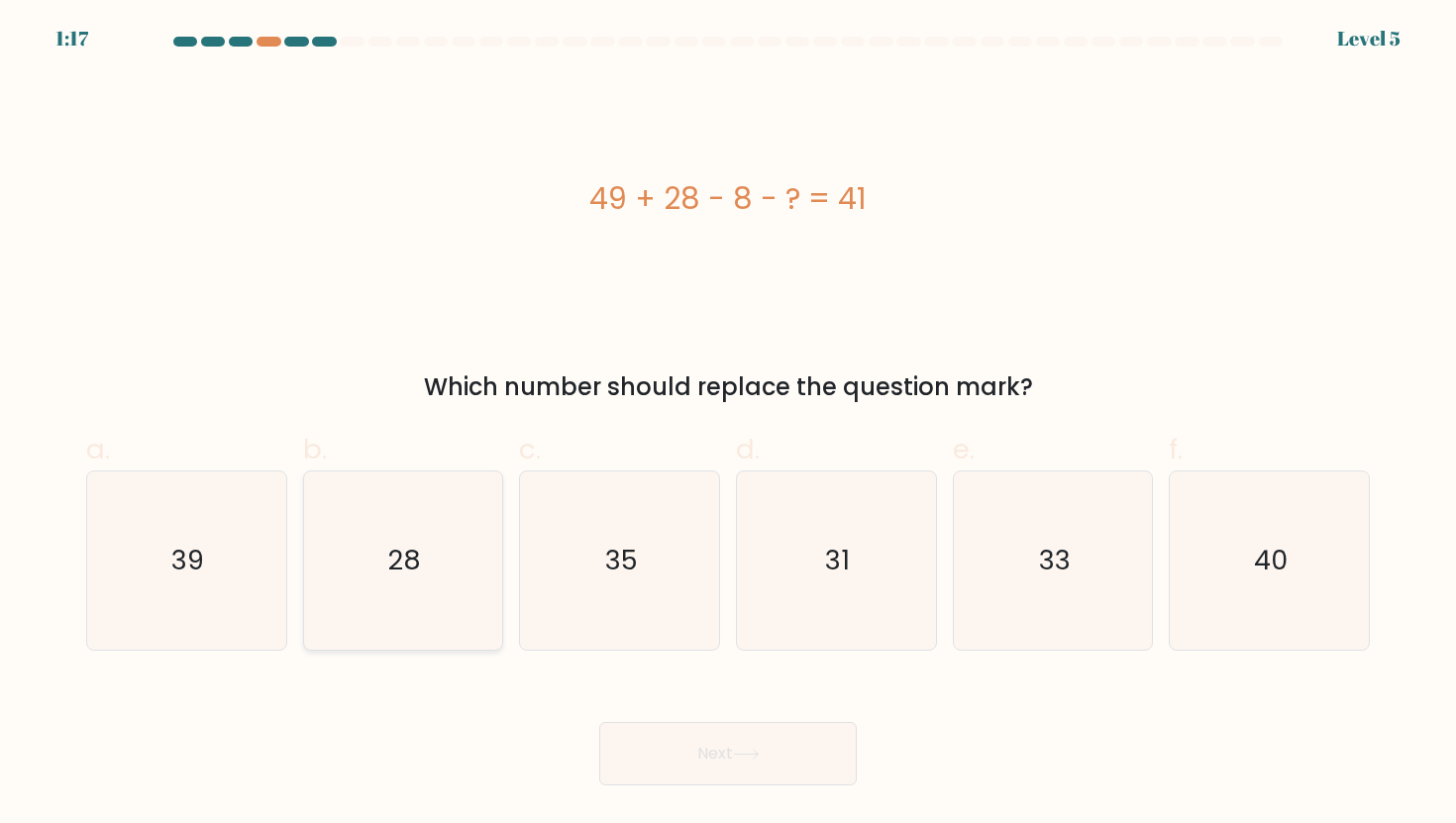 click on "28" 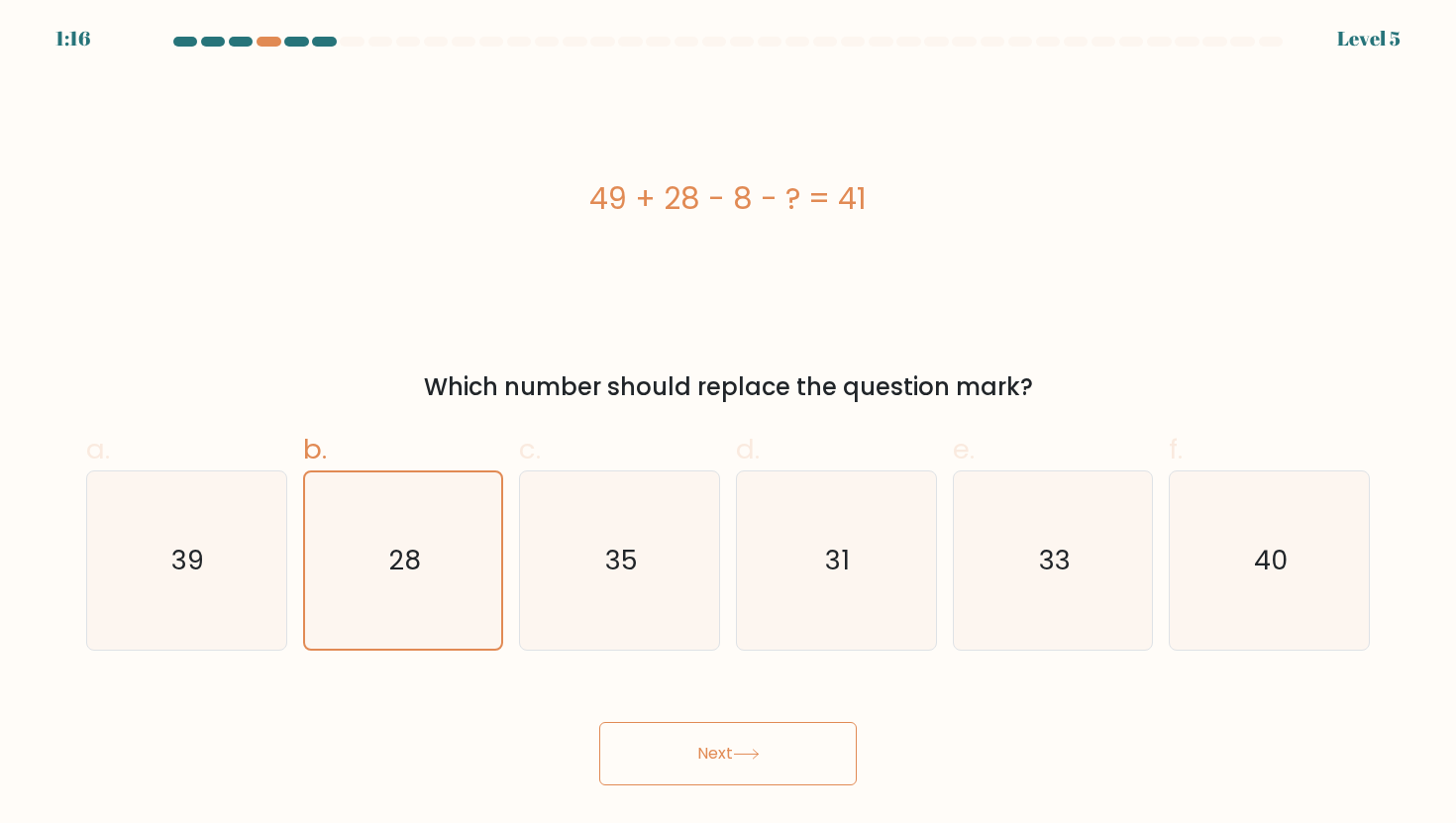 click on "Next" at bounding box center [728, 754] 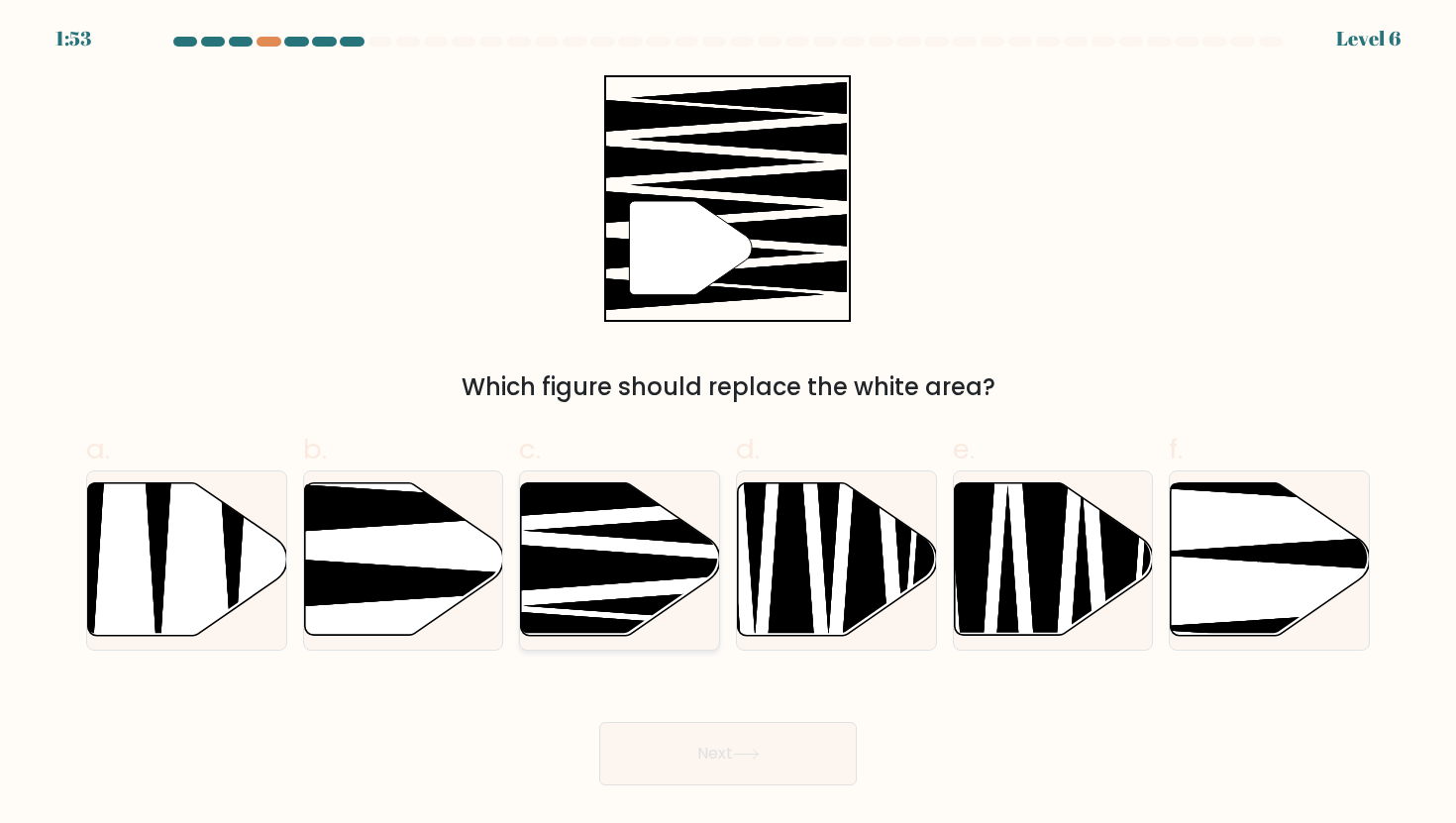 click 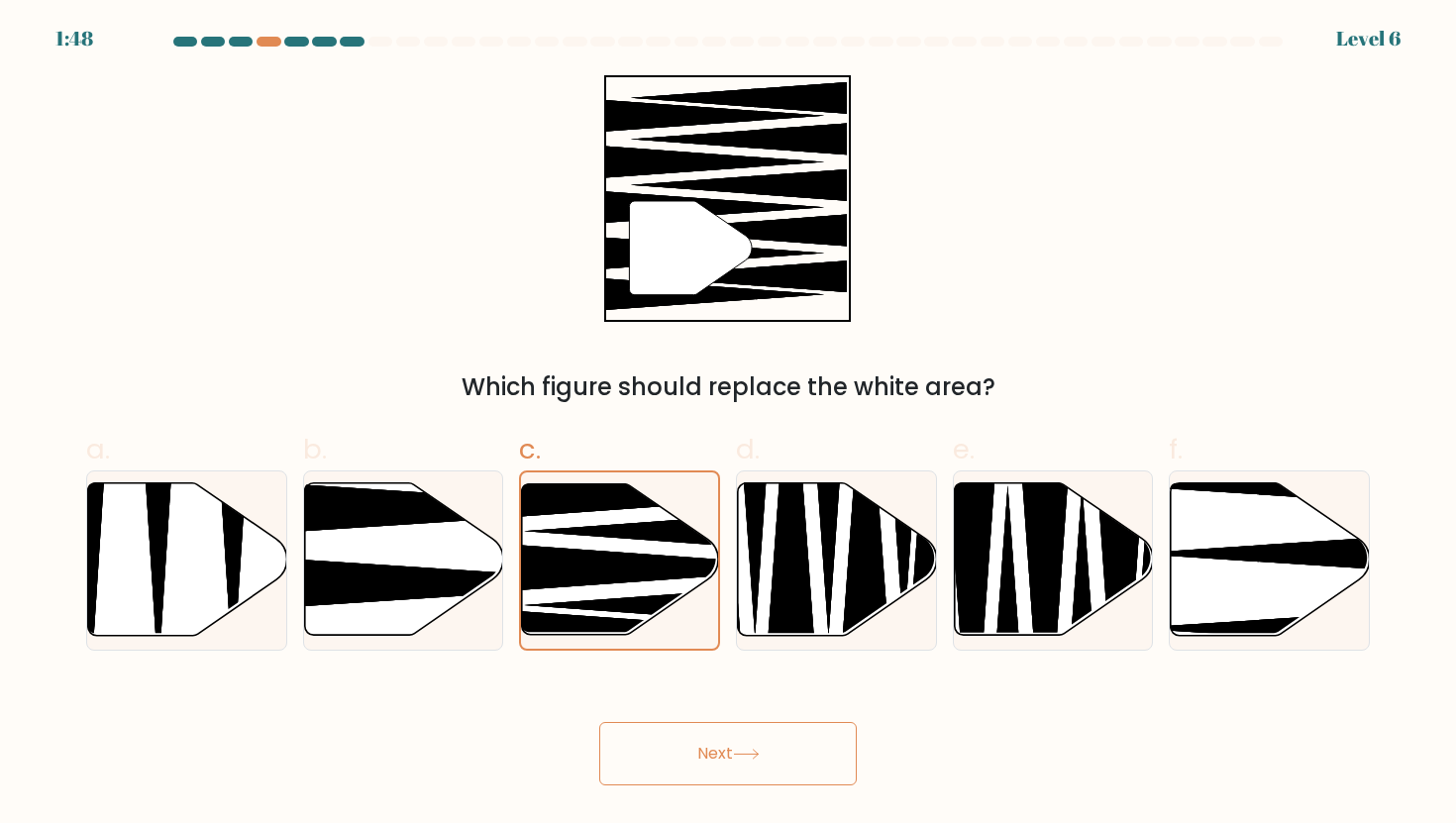 click on "Next" at bounding box center (728, 754) 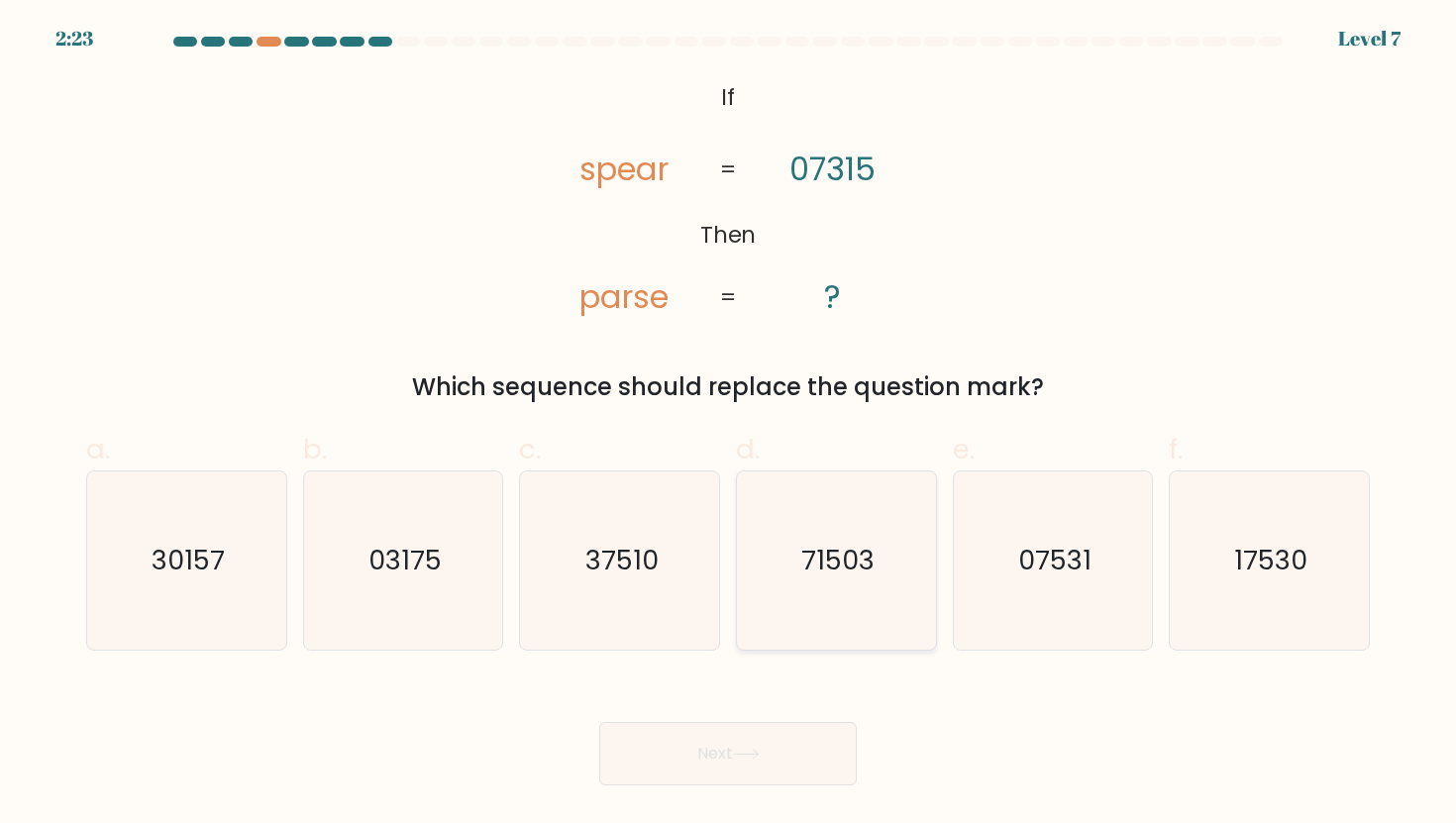 click on "71503" 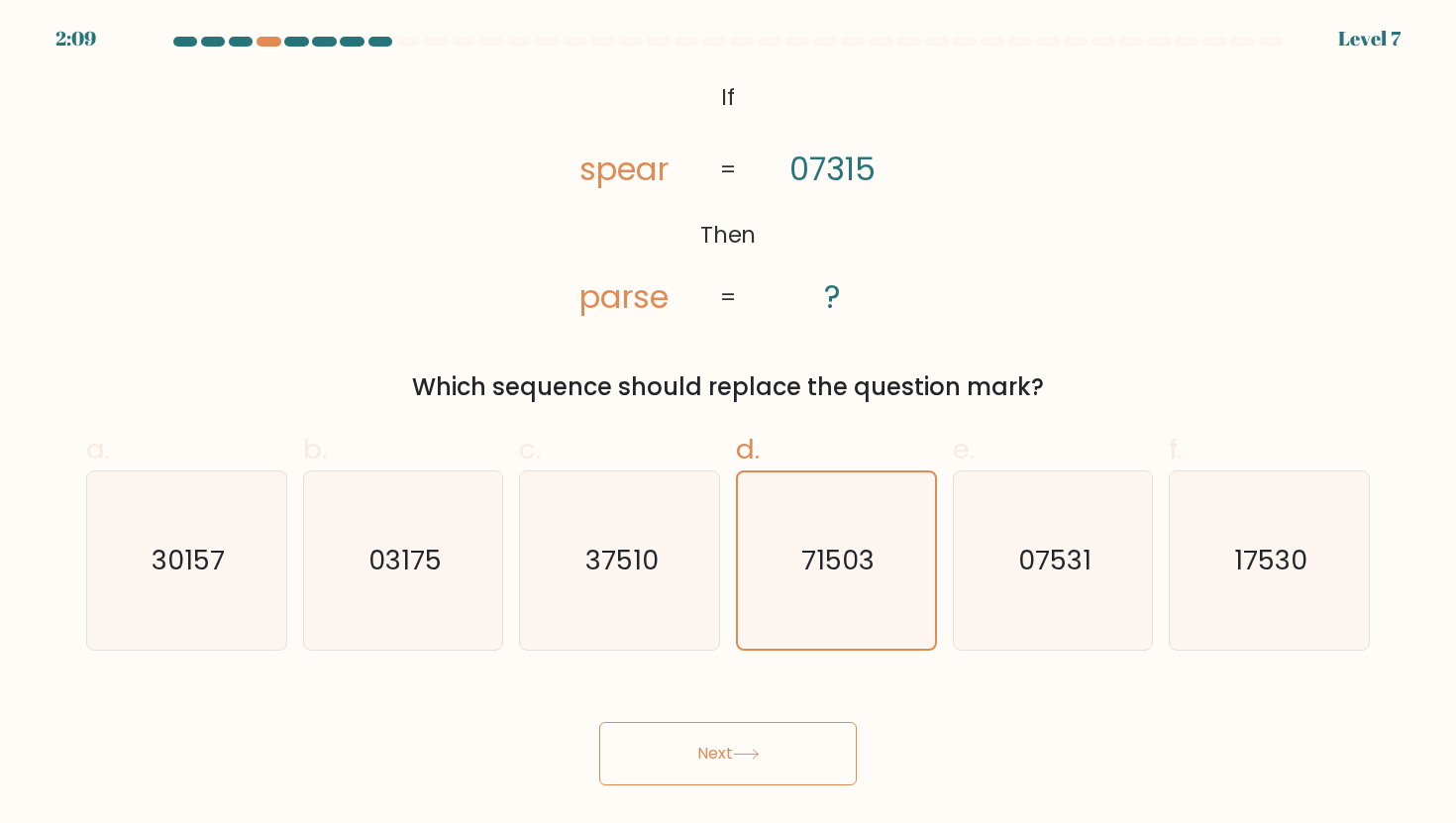 click on "Next" at bounding box center [728, 754] 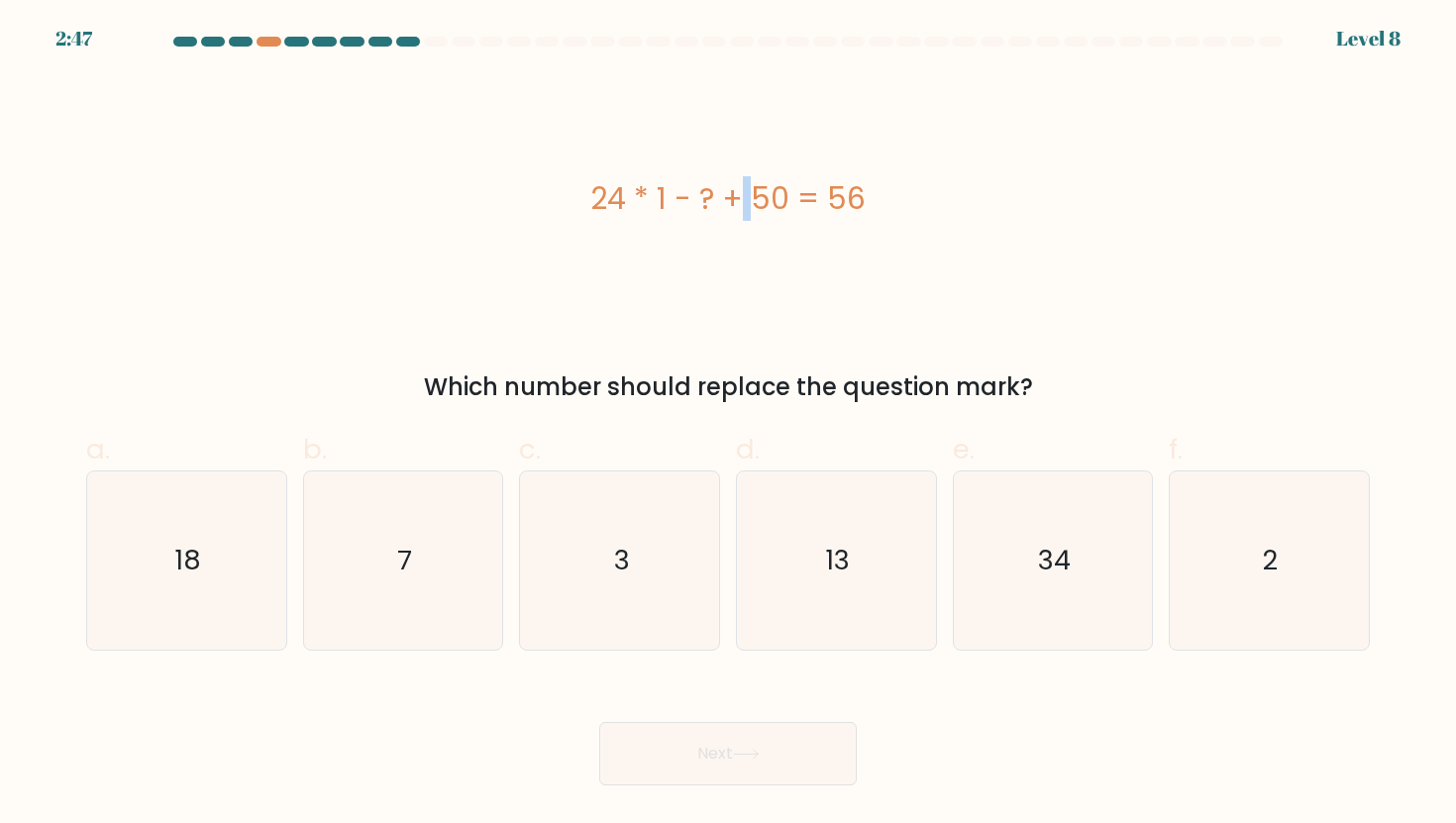 drag, startPoint x: 637, startPoint y: 189, endPoint x: 651, endPoint y: 192, distance: 14.3178211 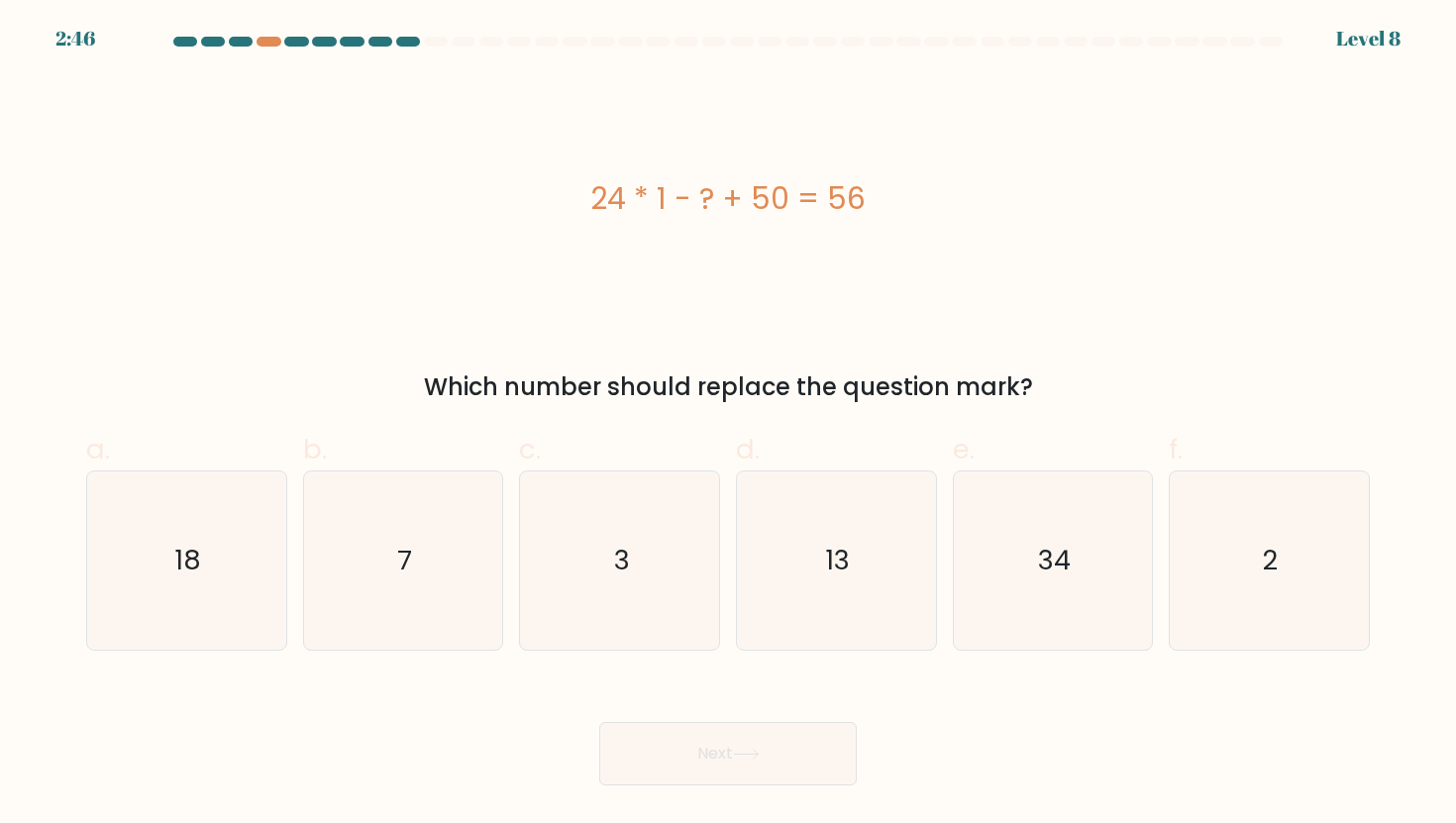 click on "24 * 1 - ? + 50 = 56" at bounding box center (728, 198) 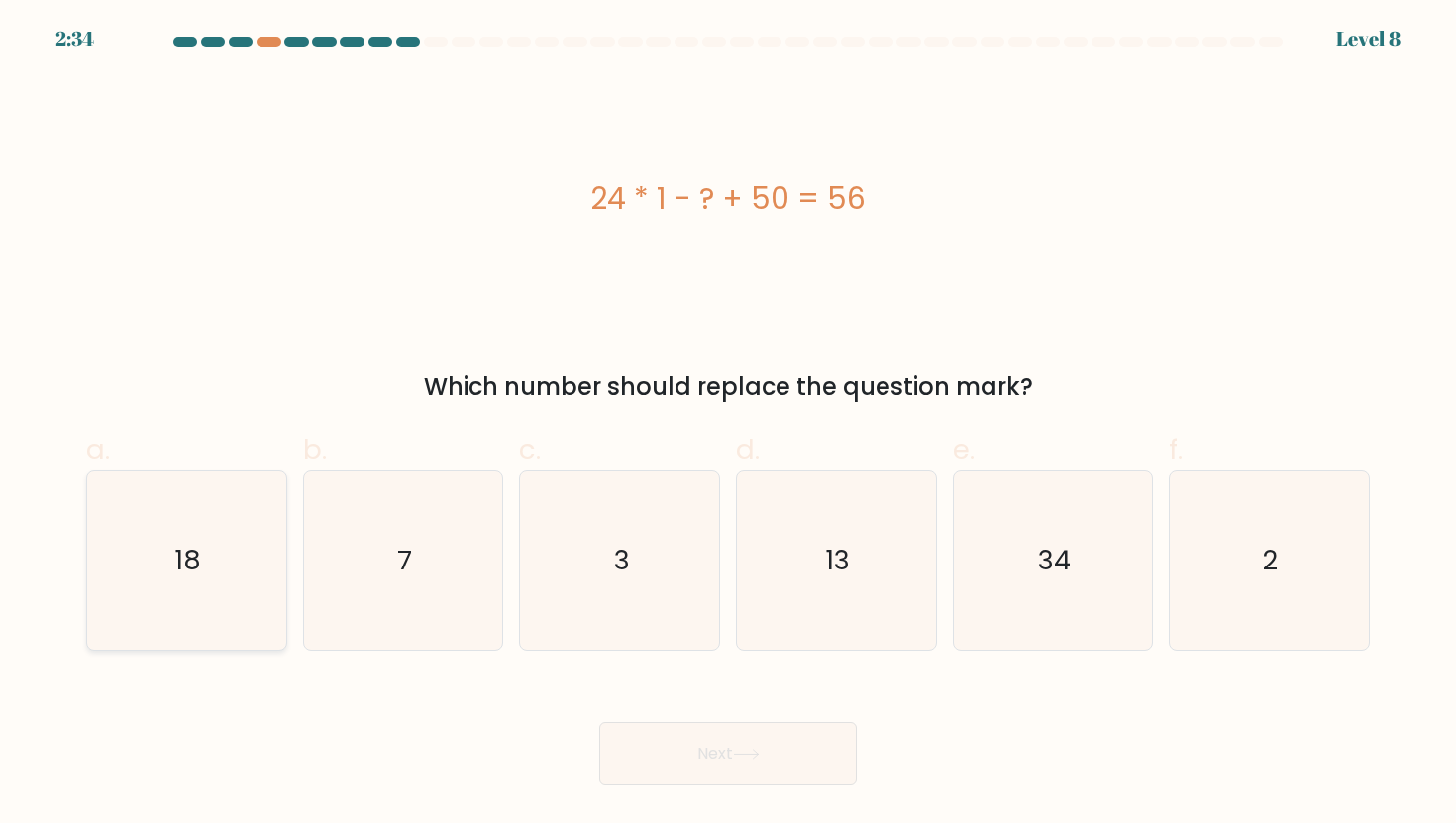 click on "18" 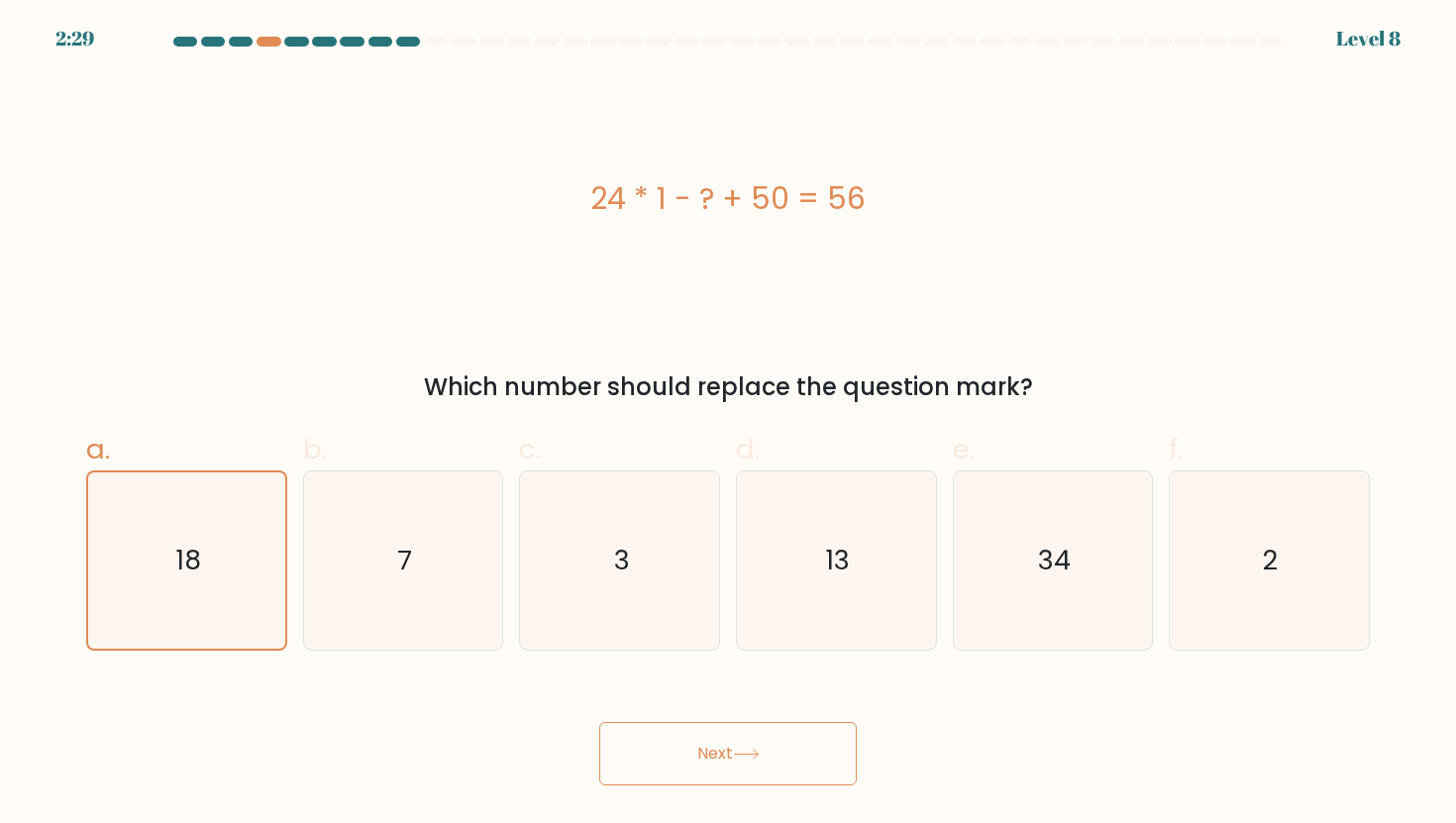click on "Next" at bounding box center (728, 754) 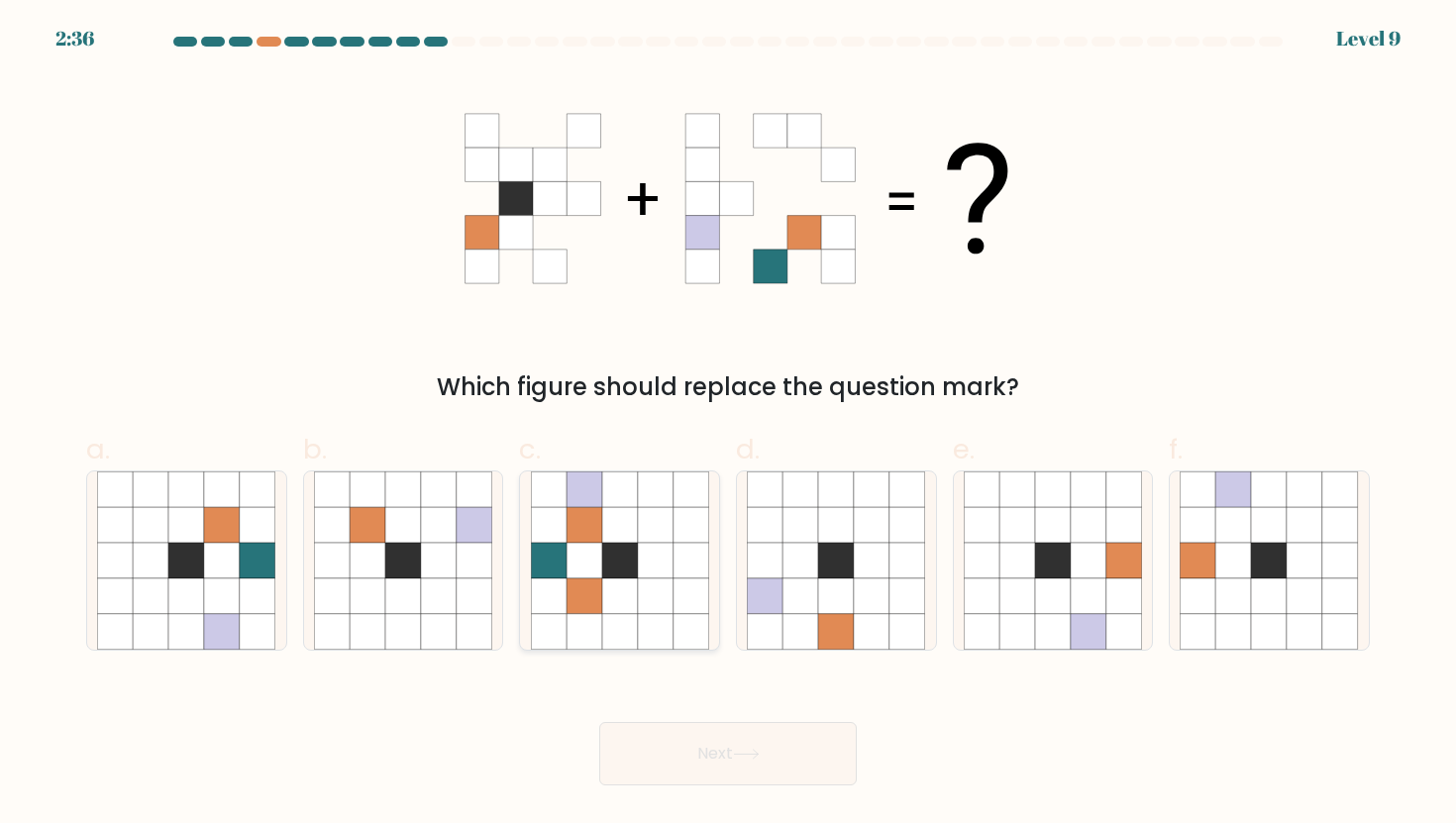 click 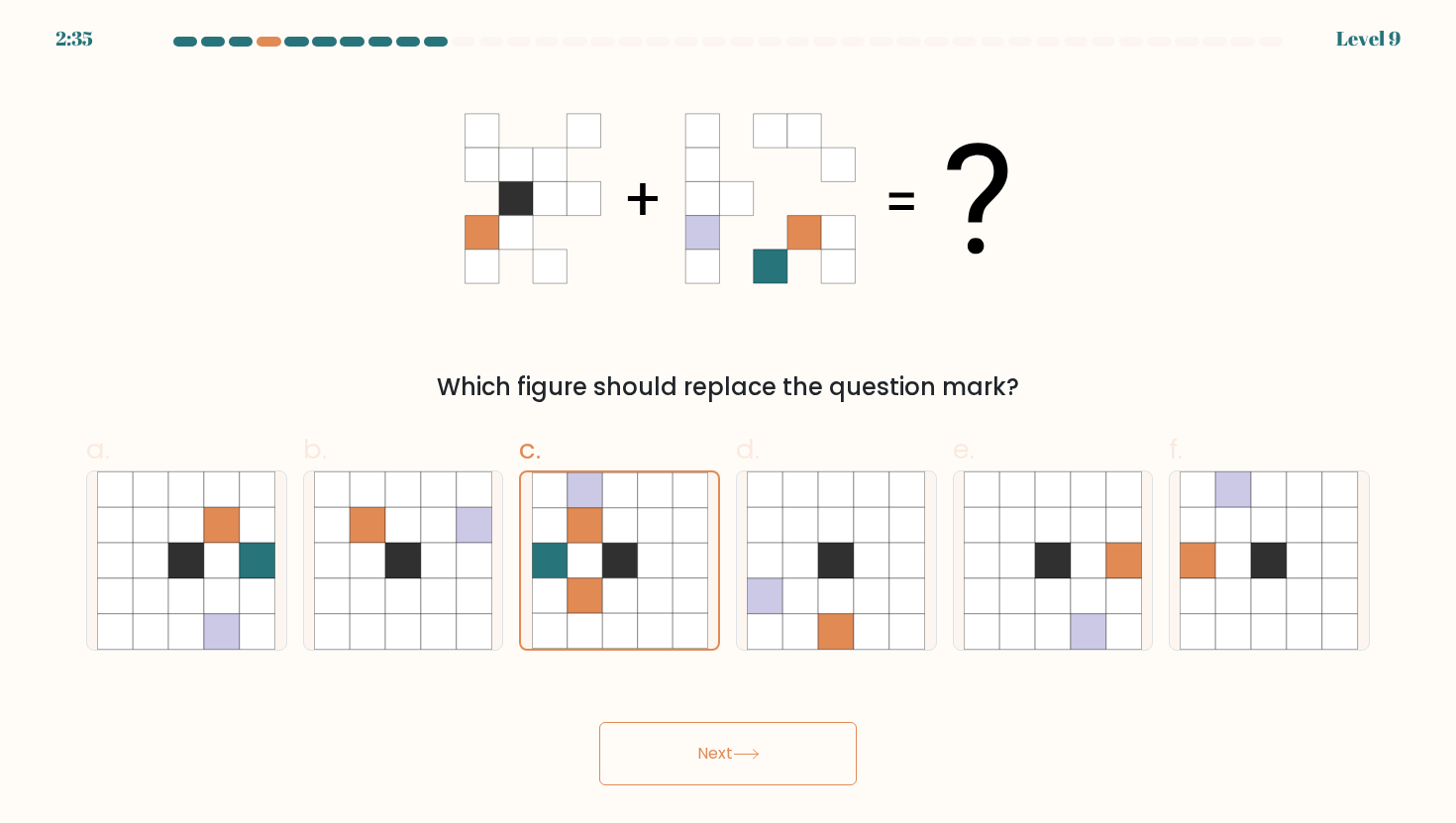 click on "Next" at bounding box center (728, 754) 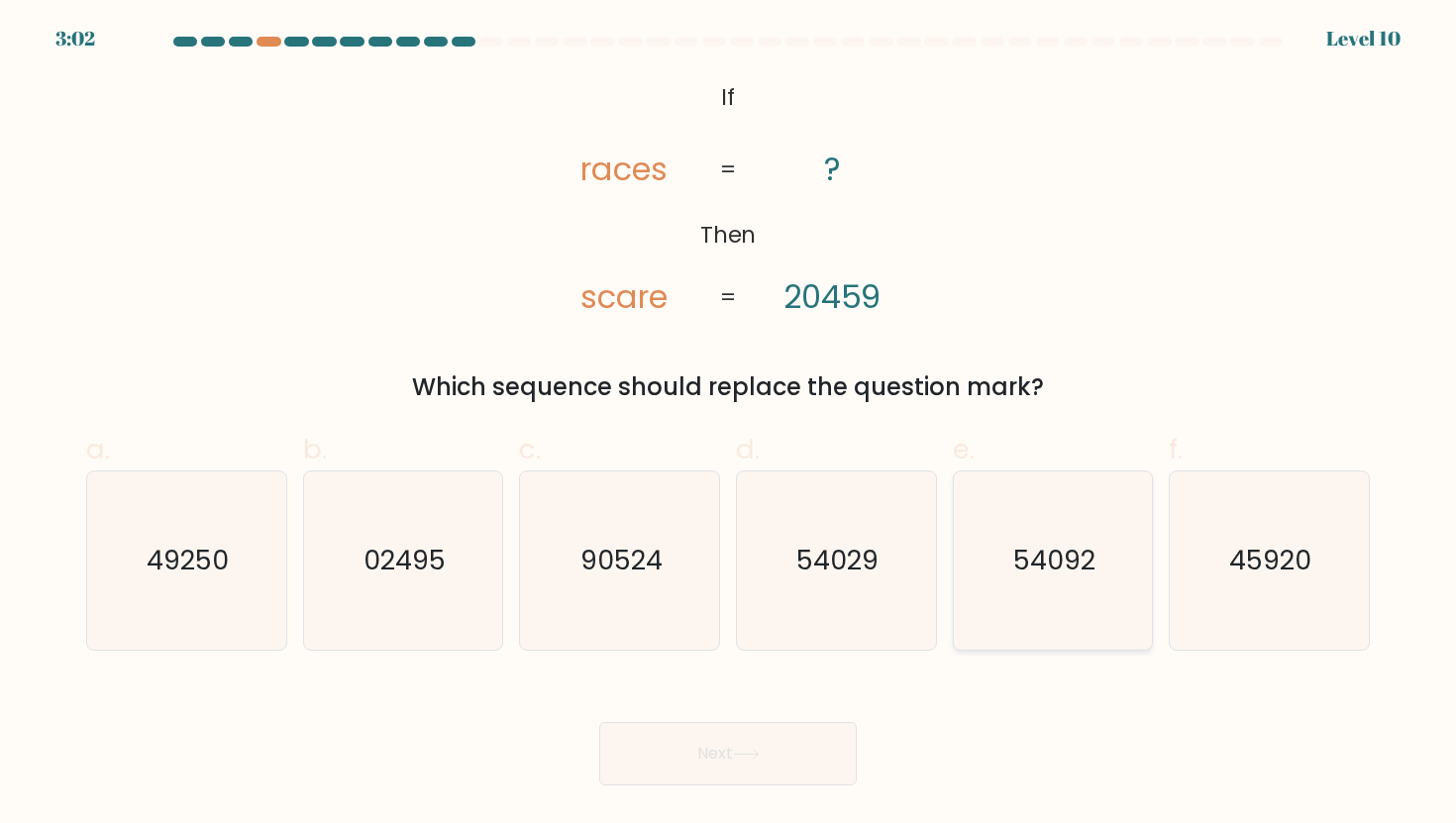 click on "54092" 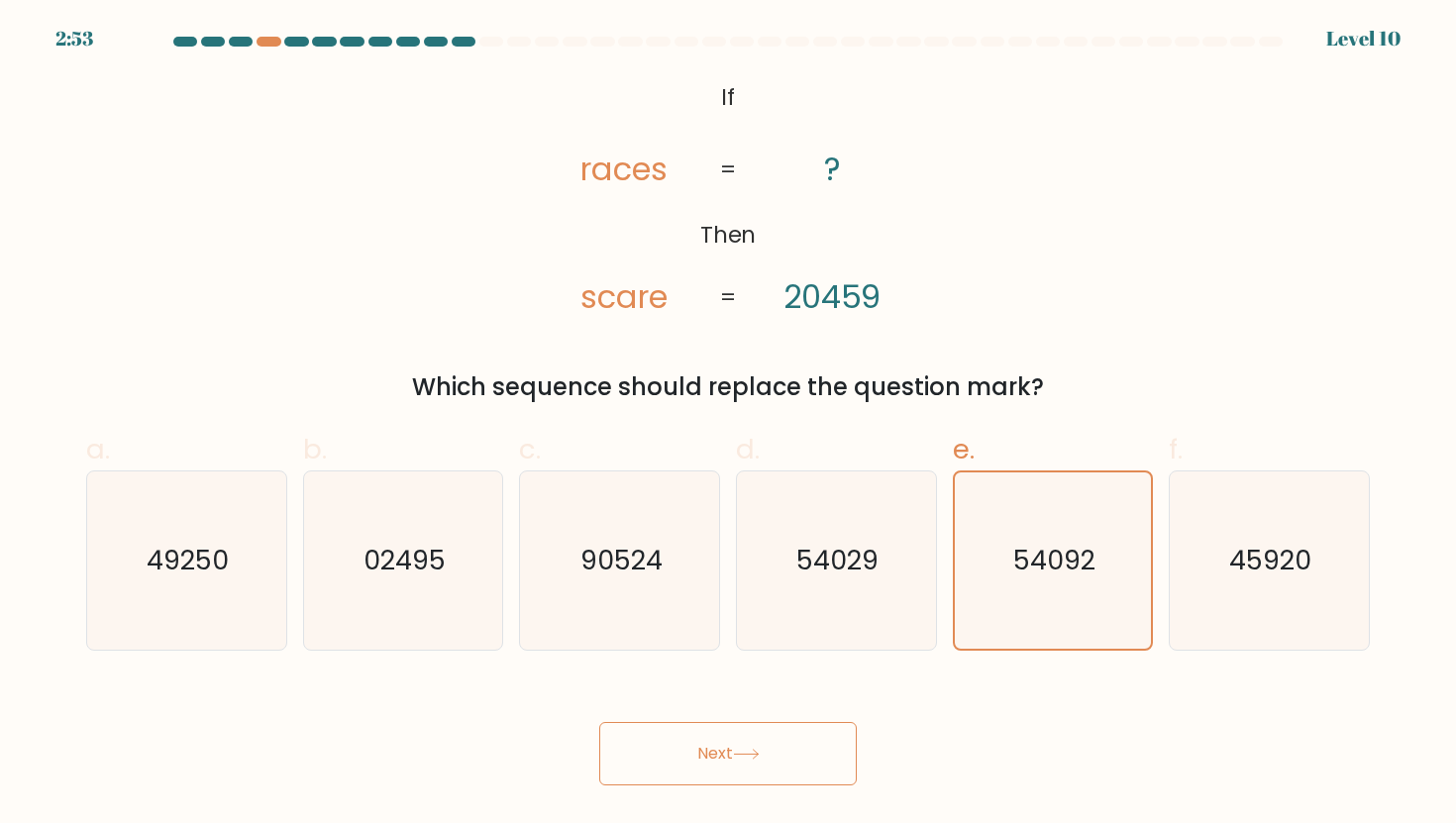 click on "Next" at bounding box center (728, 754) 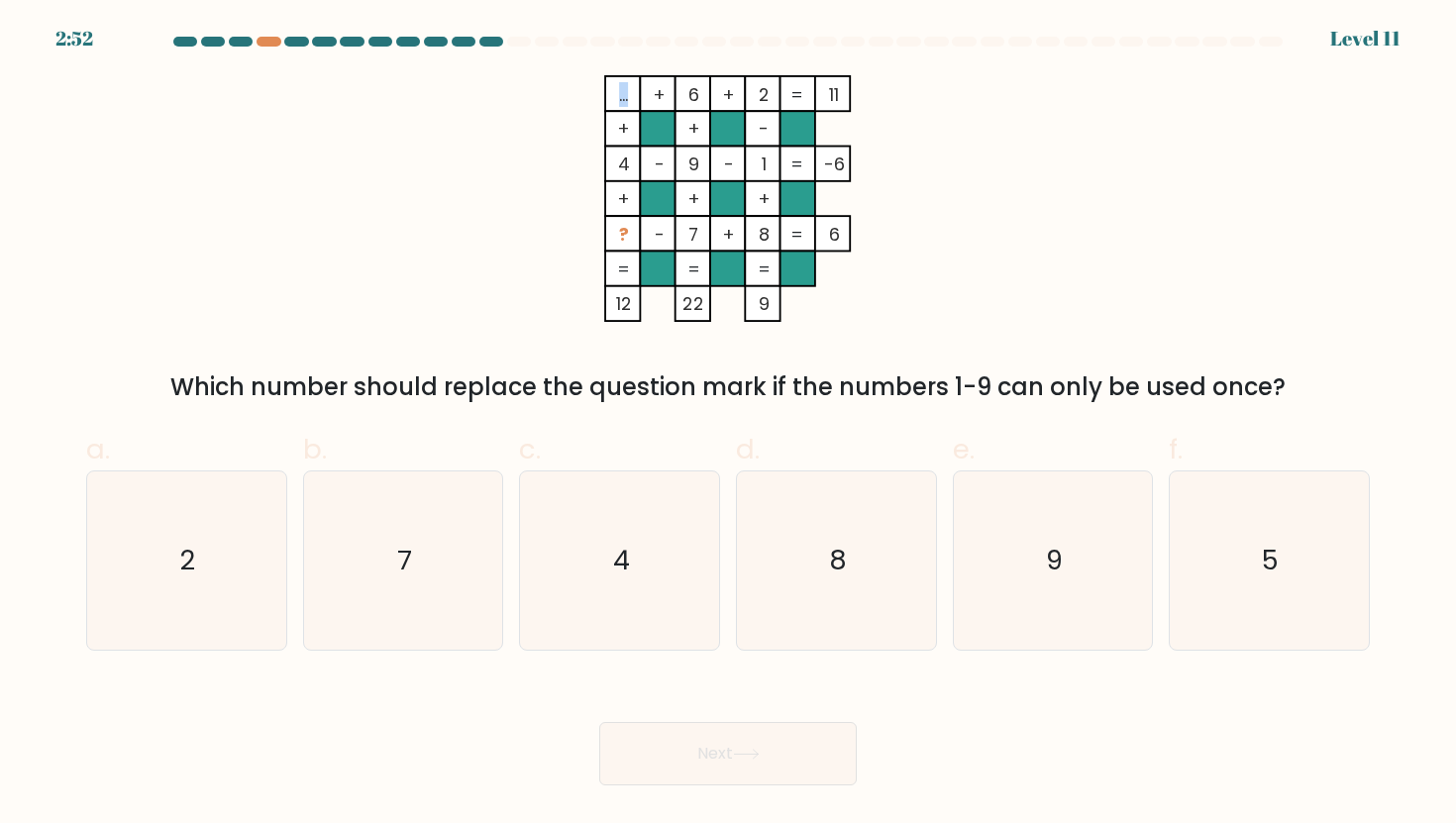 drag, startPoint x: 628, startPoint y: 101, endPoint x: 609, endPoint y: 101, distance: 19 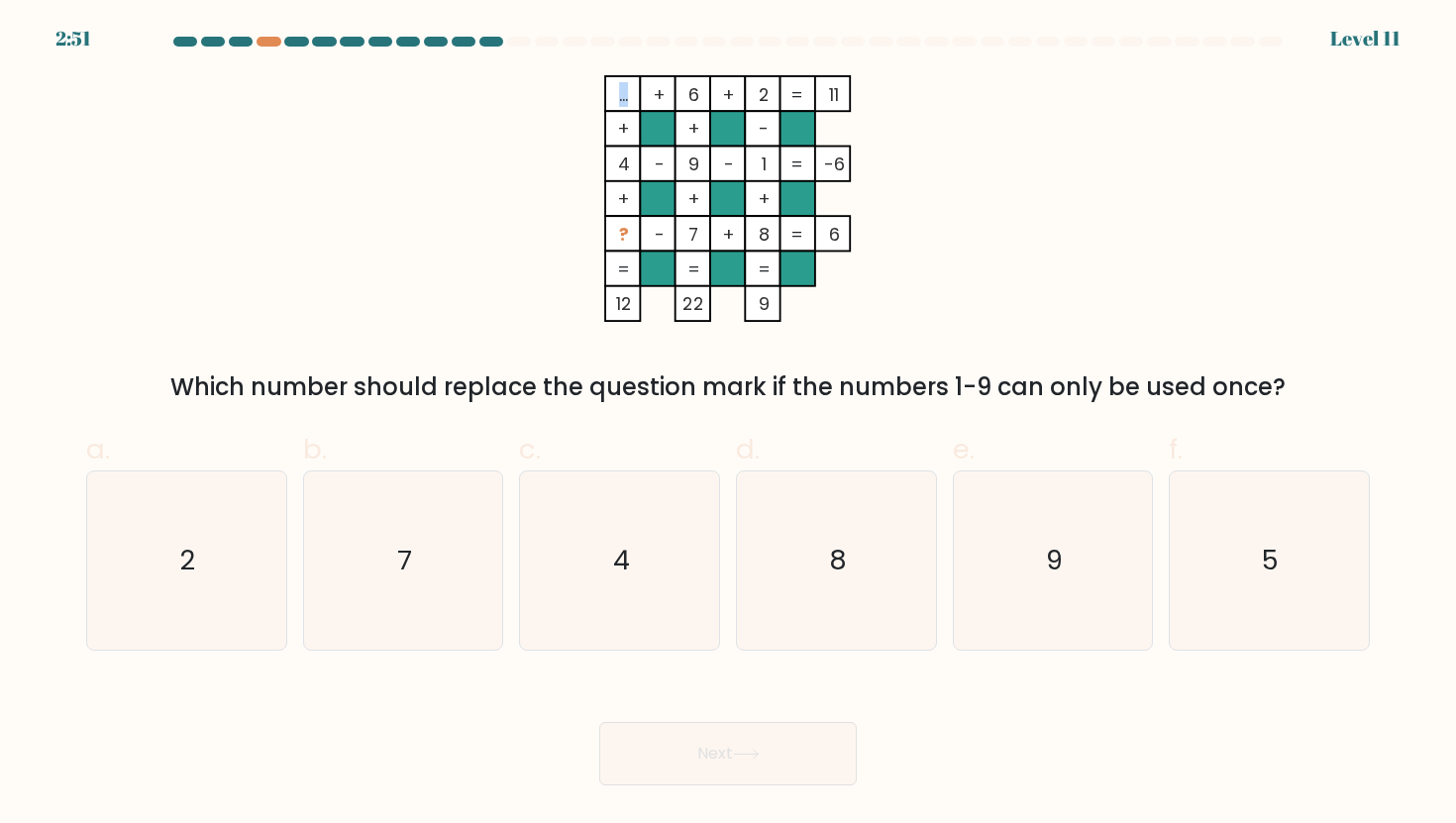 click on "..." 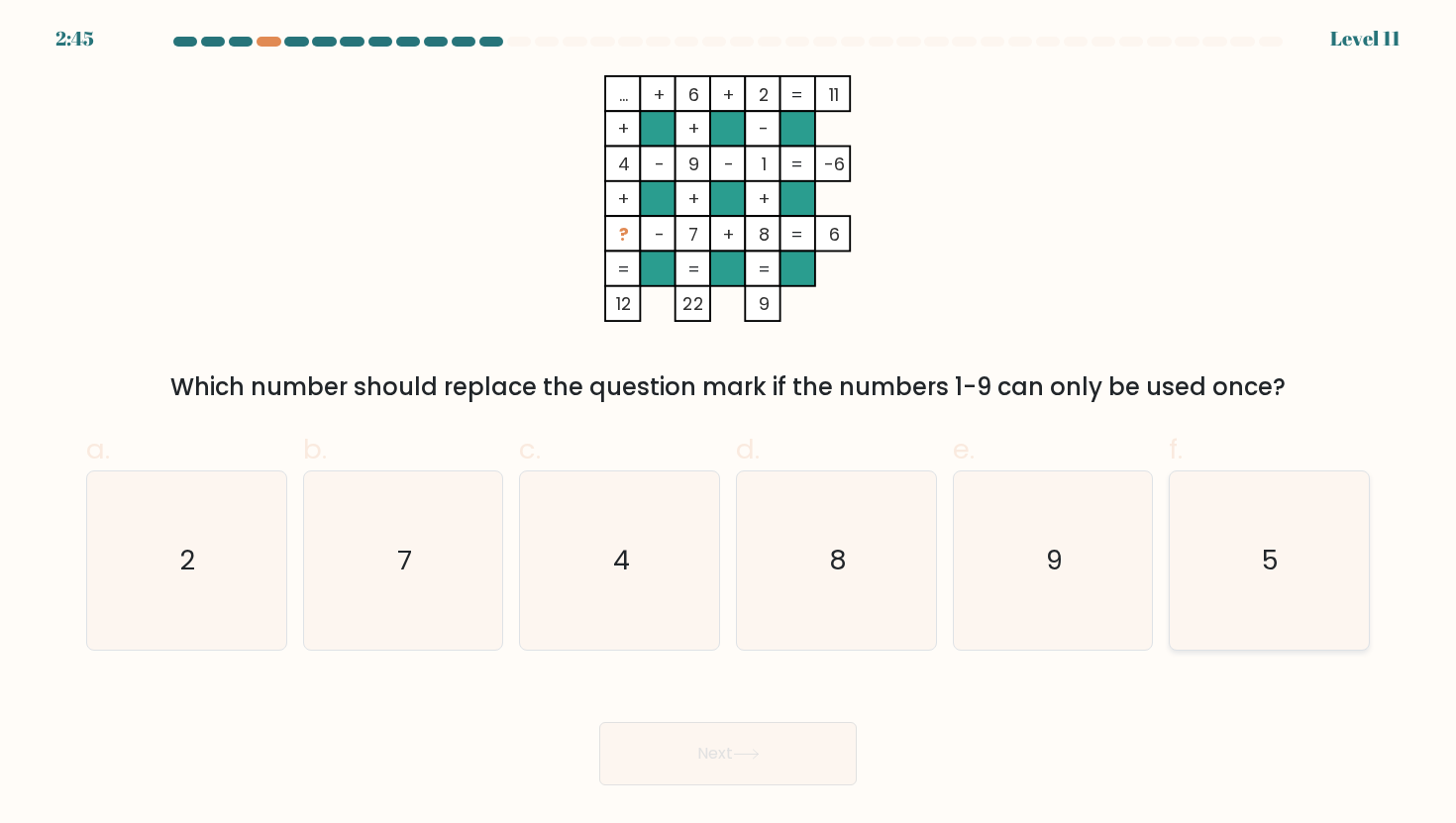 click on "5" 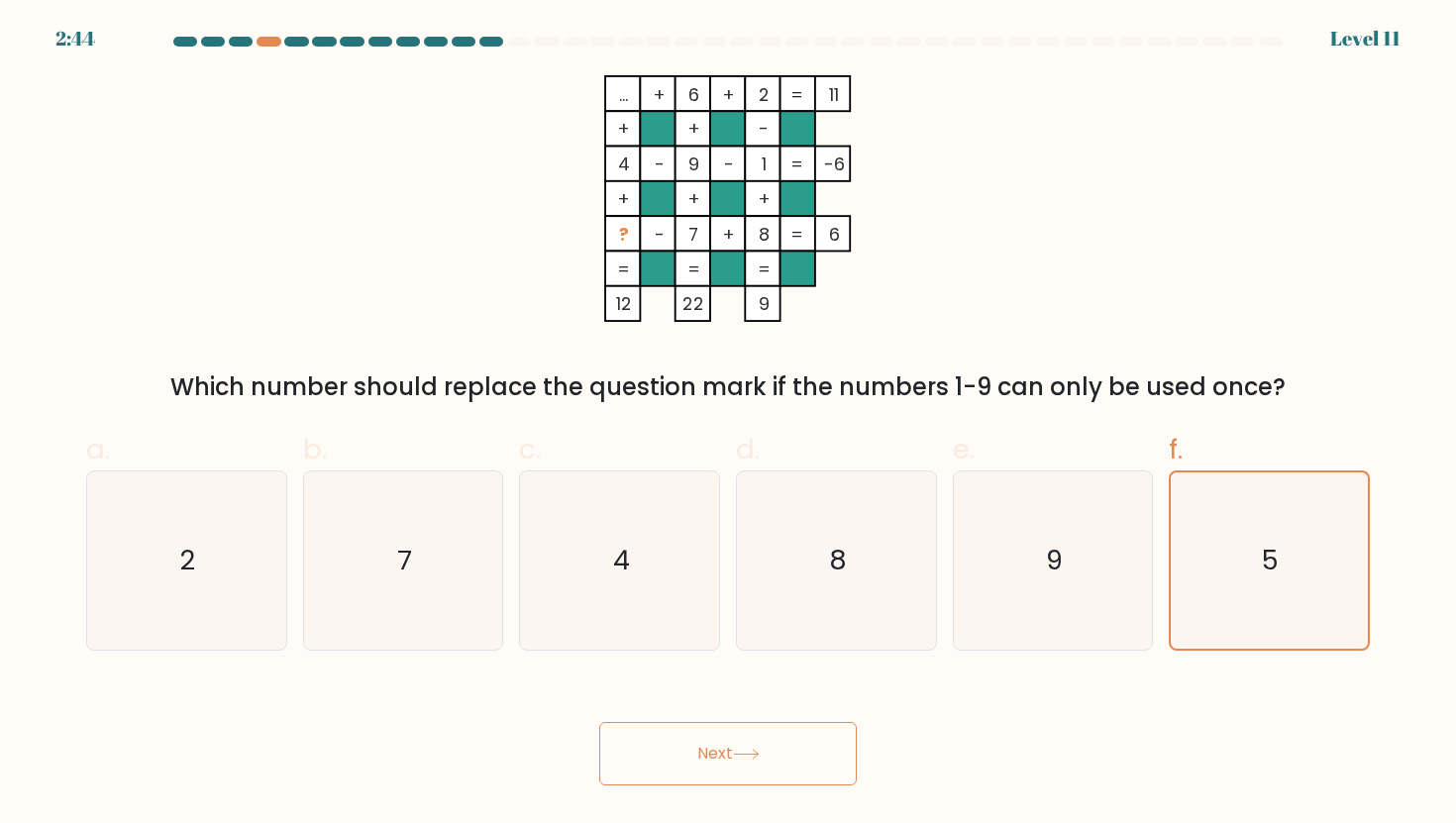 click on "Next" at bounding box center [728, 754] 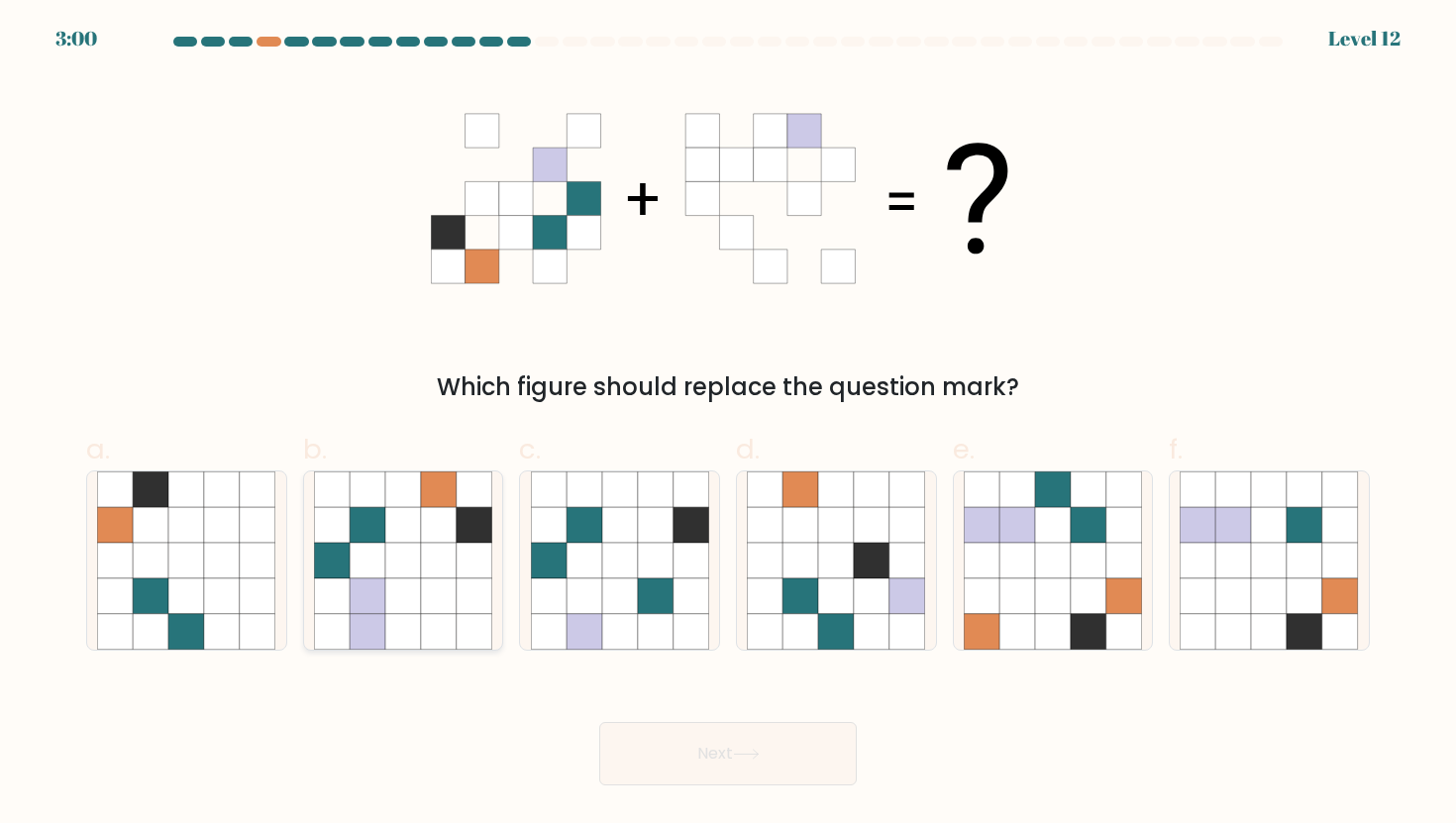 click 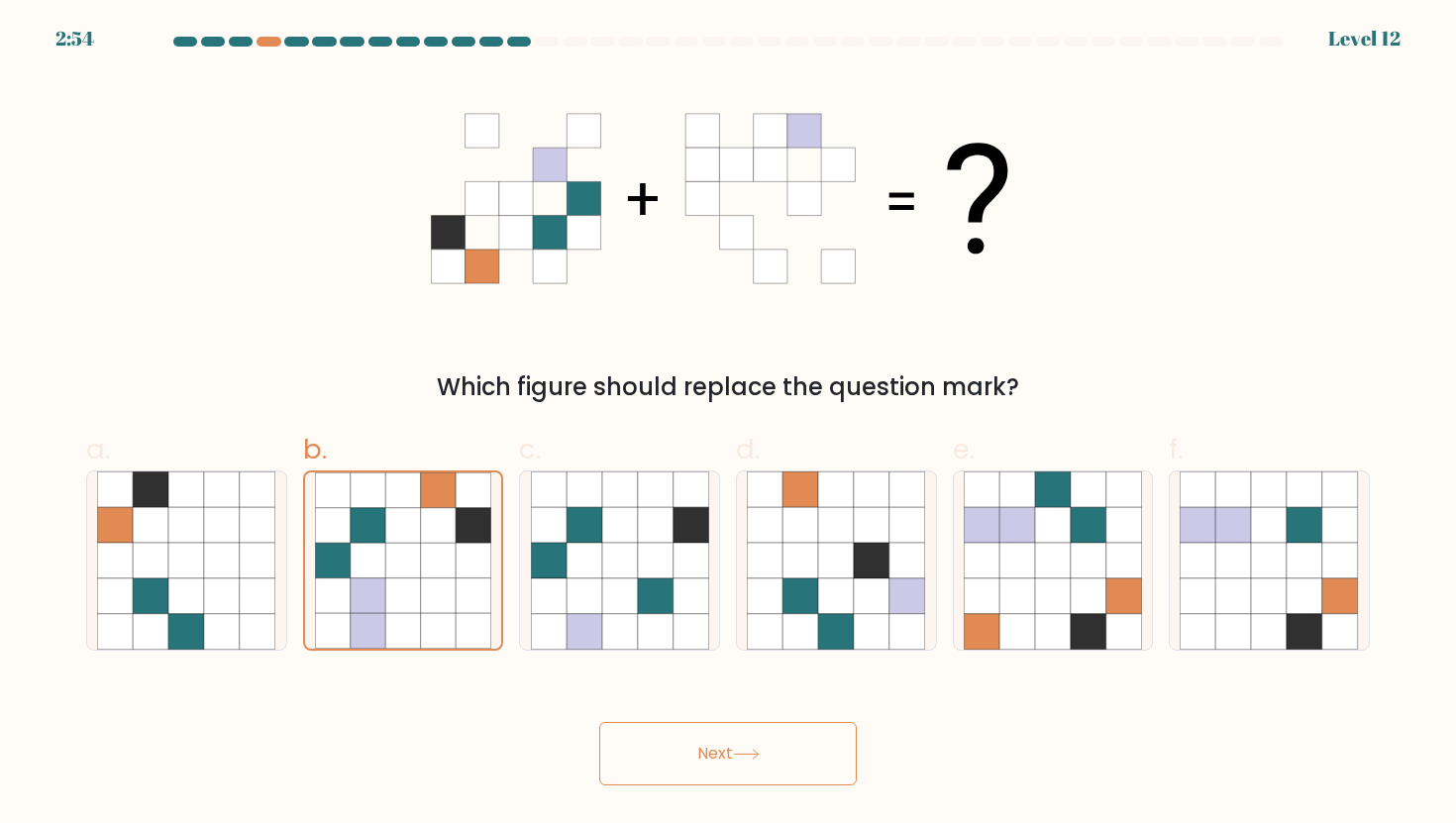 click on "Next" at bounding box center (728, 754) 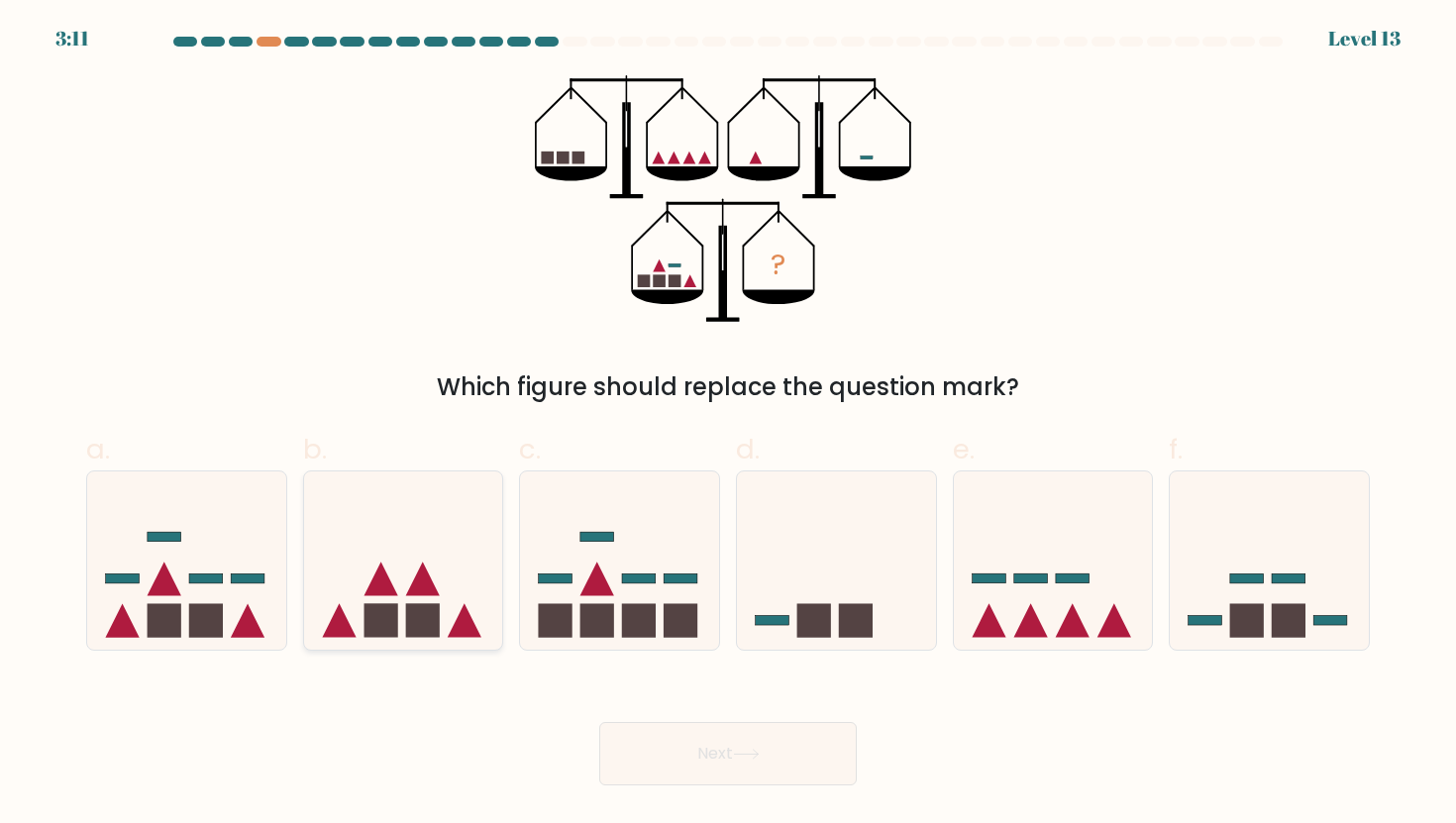 click 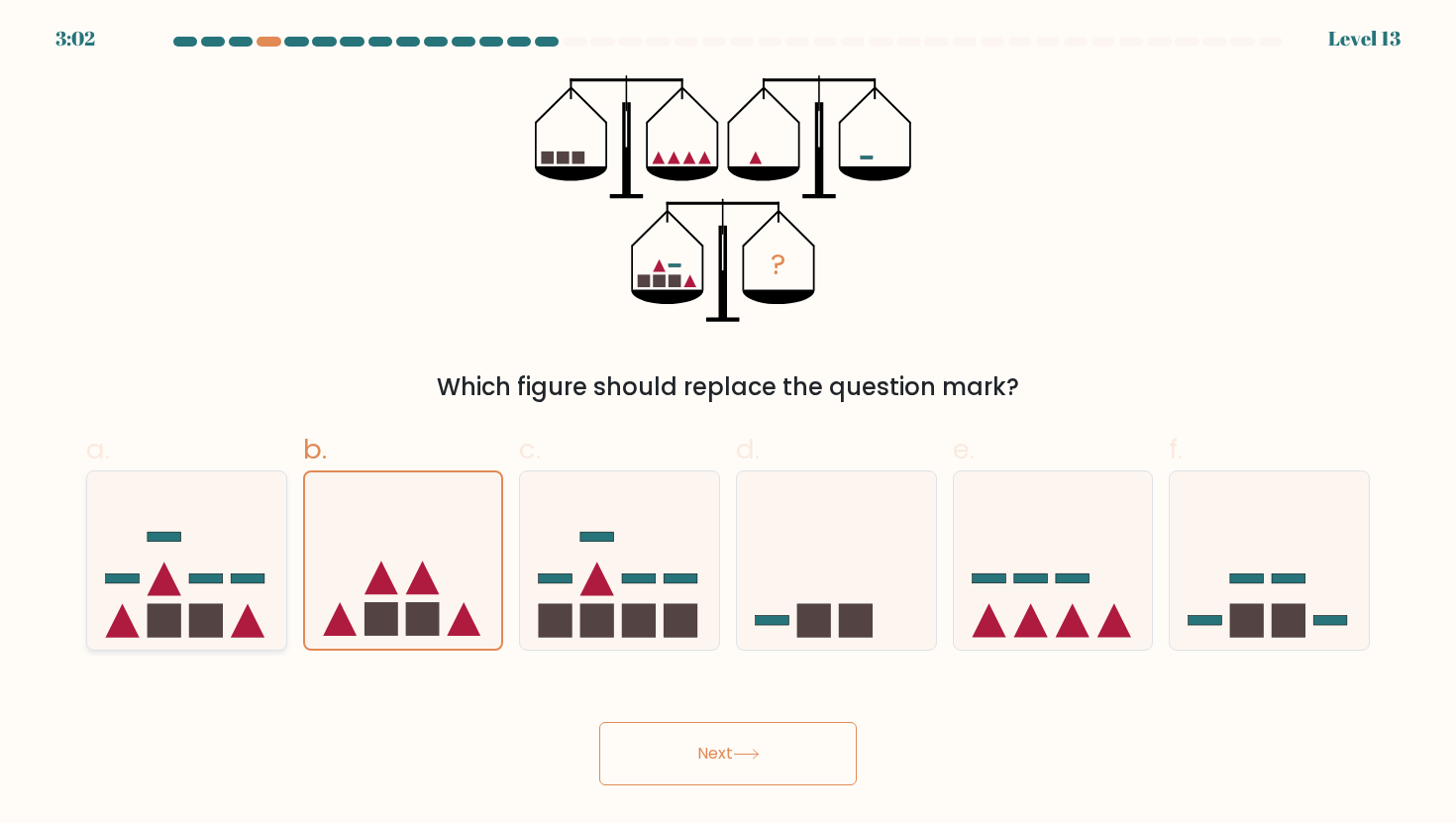 click 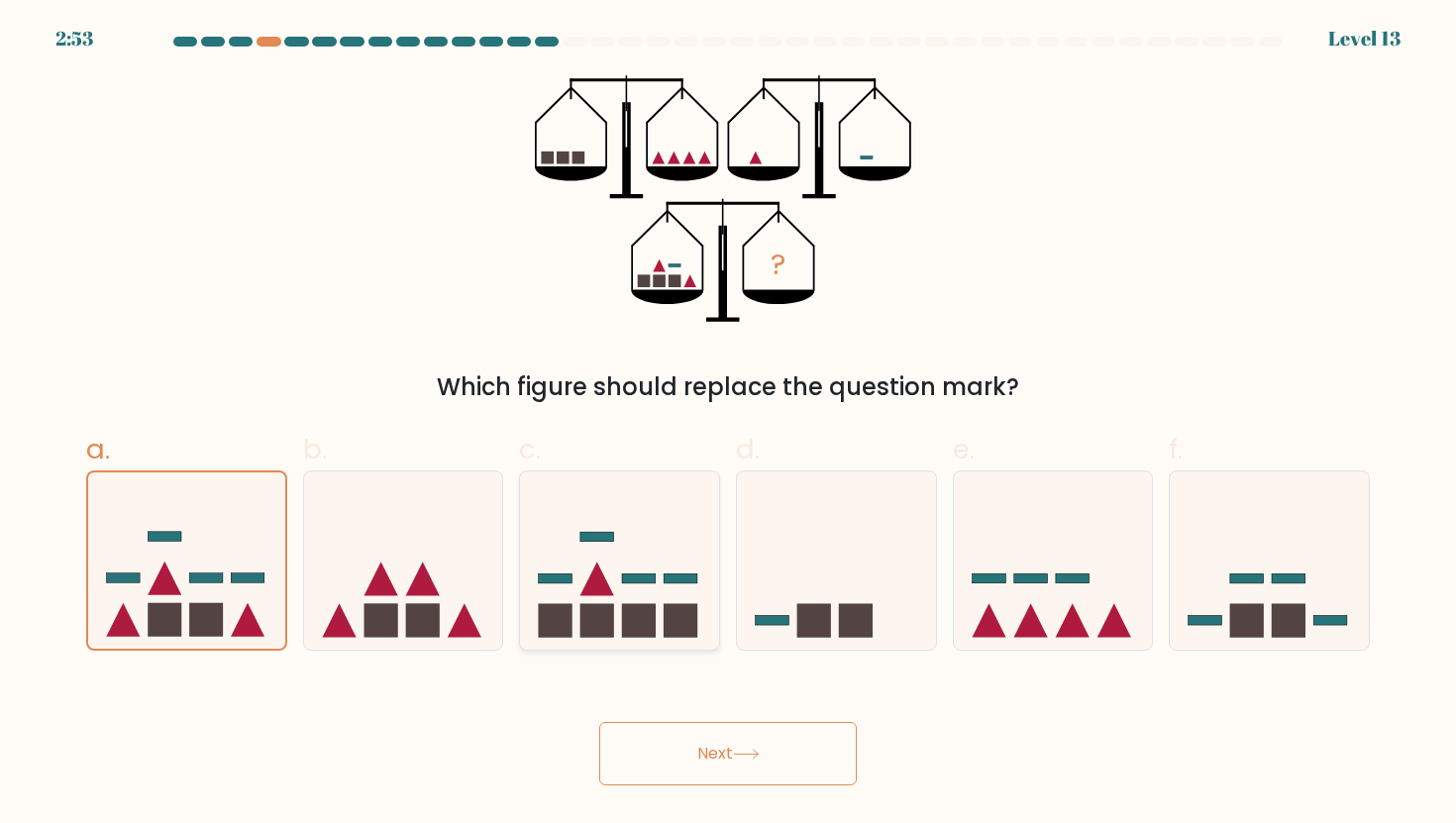 click 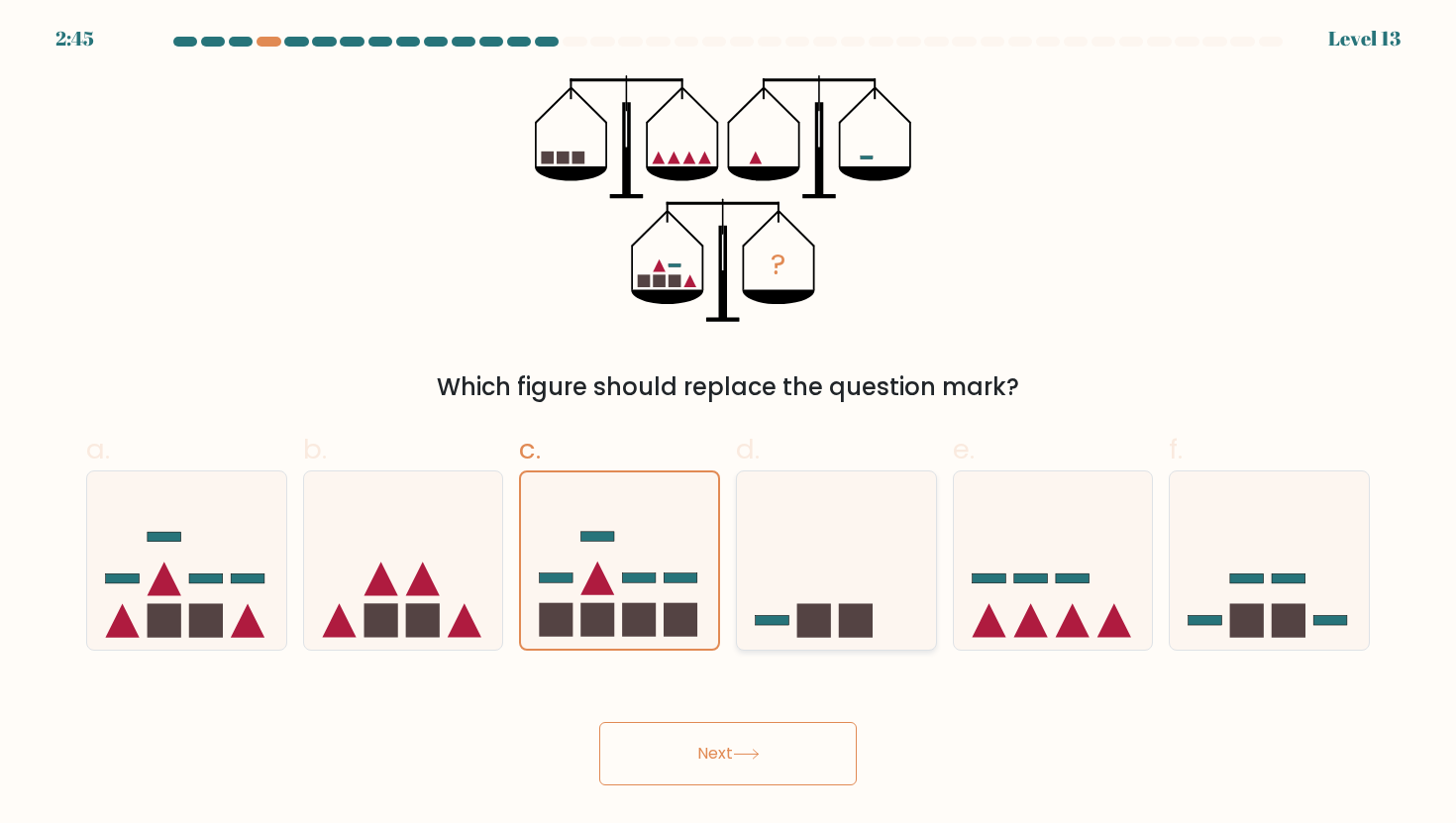 click 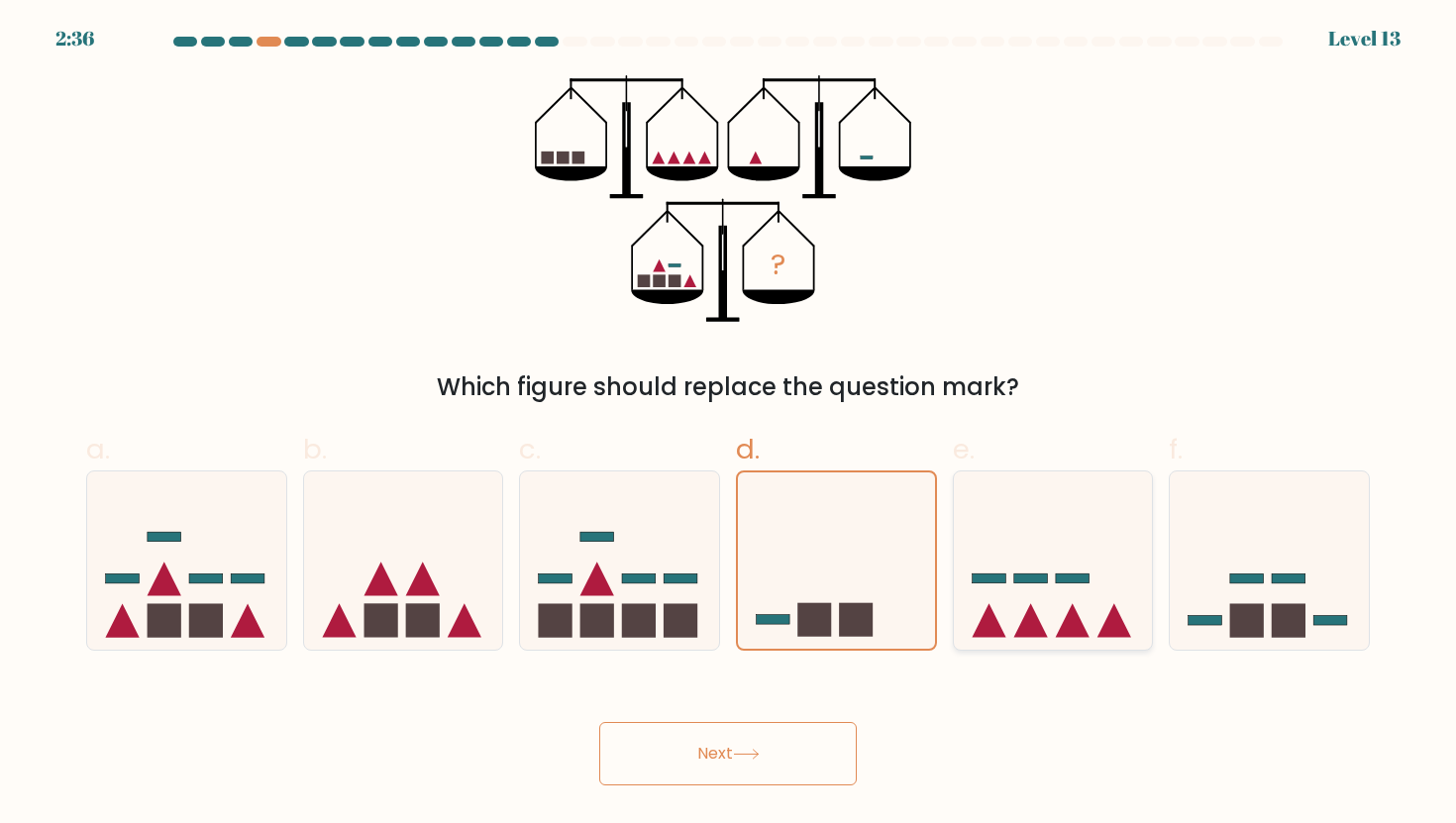 click 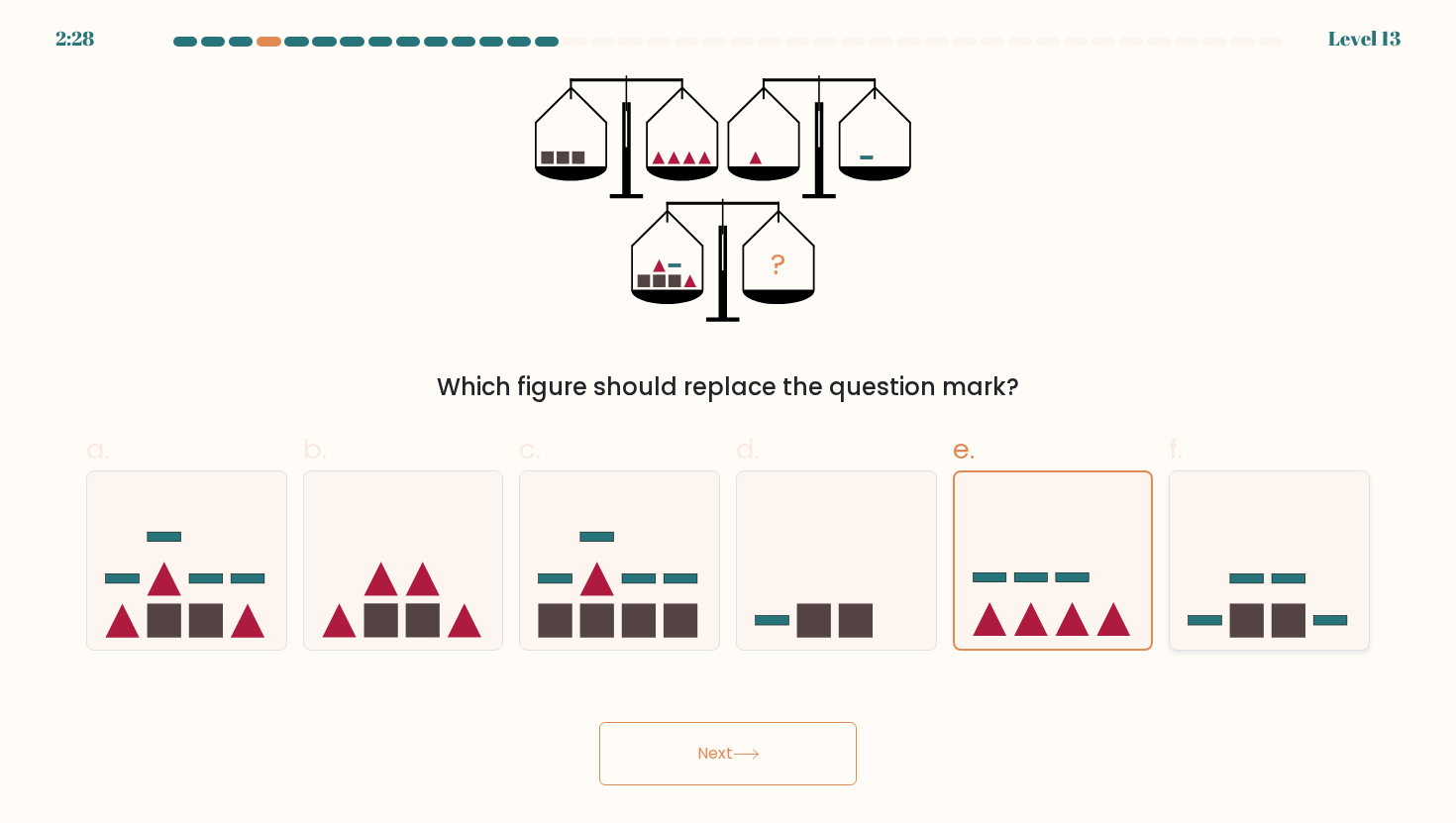 click 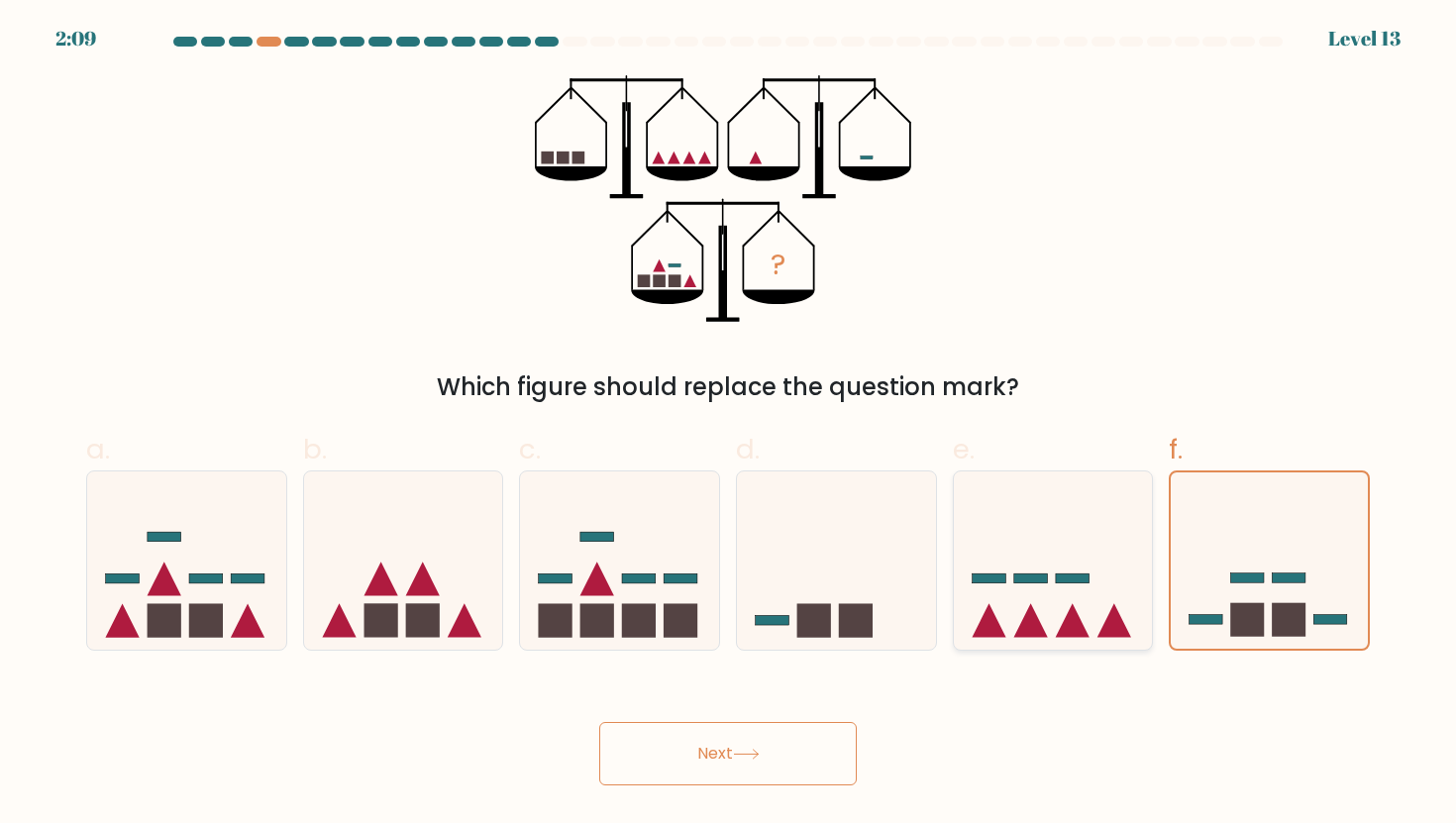 click 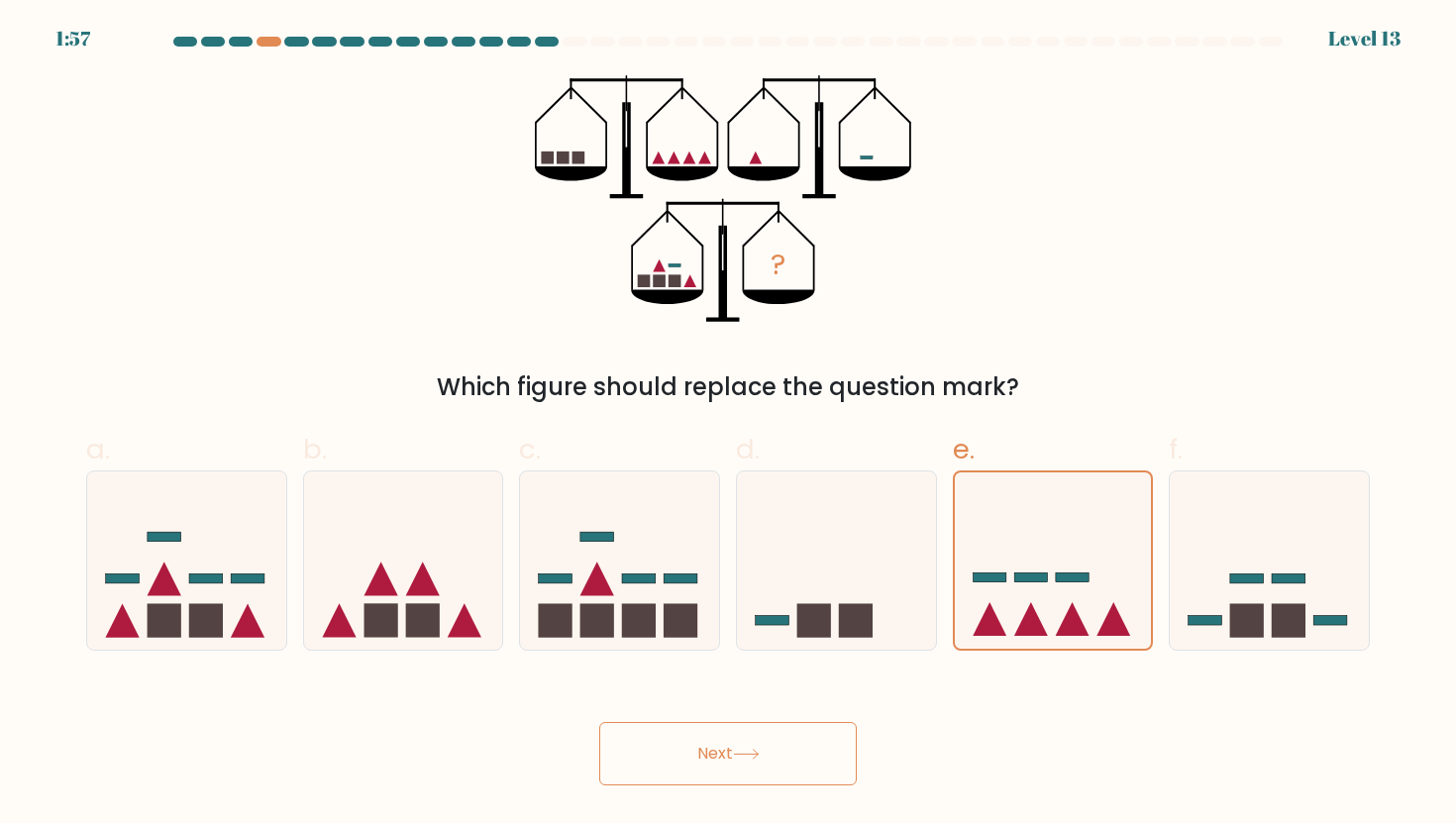 drag, startPoint x: 783, startPoint y: 735, endPoint x: 775, endPoint y: 743, distance: 11.3137085 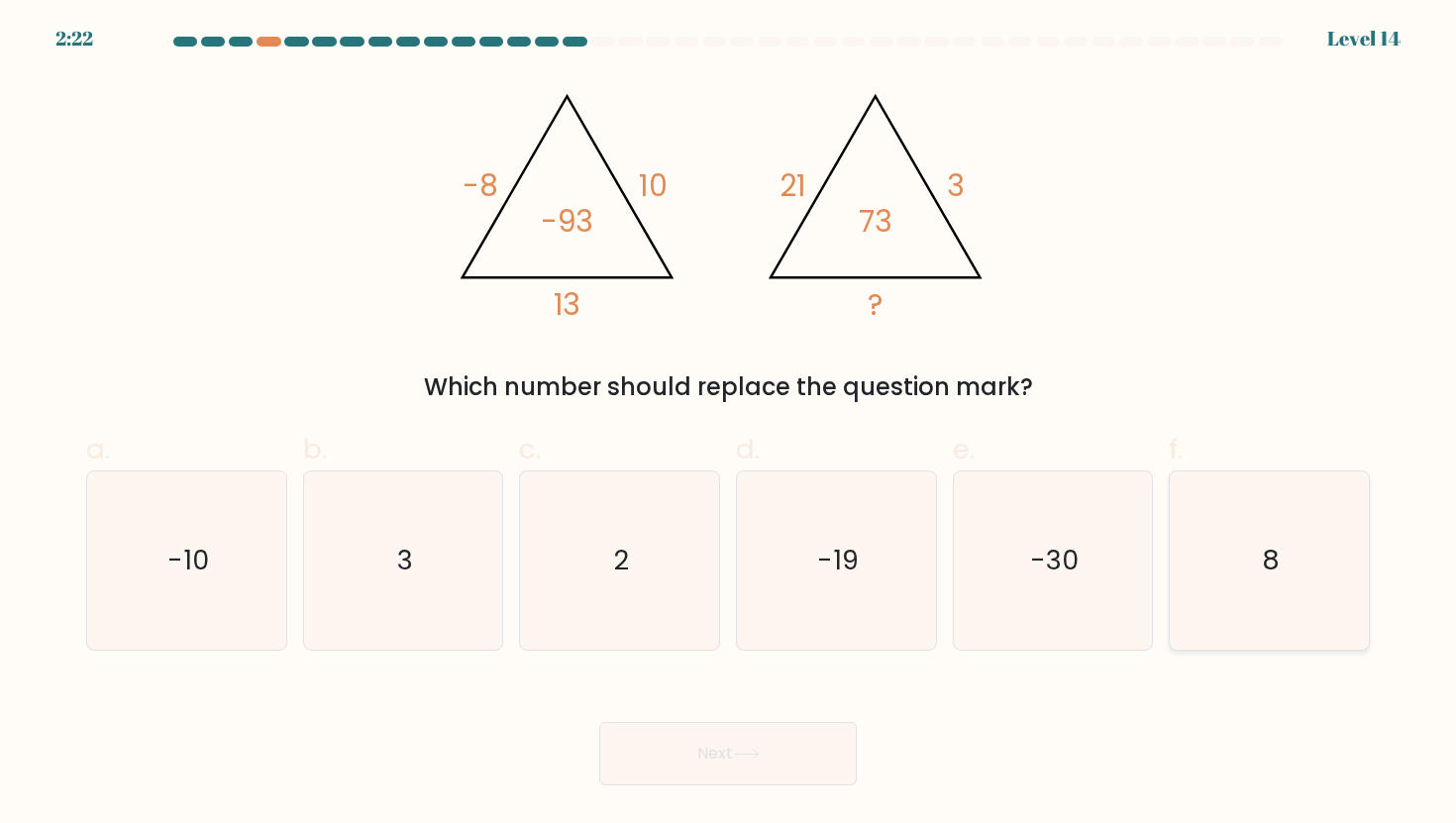 click on "8" 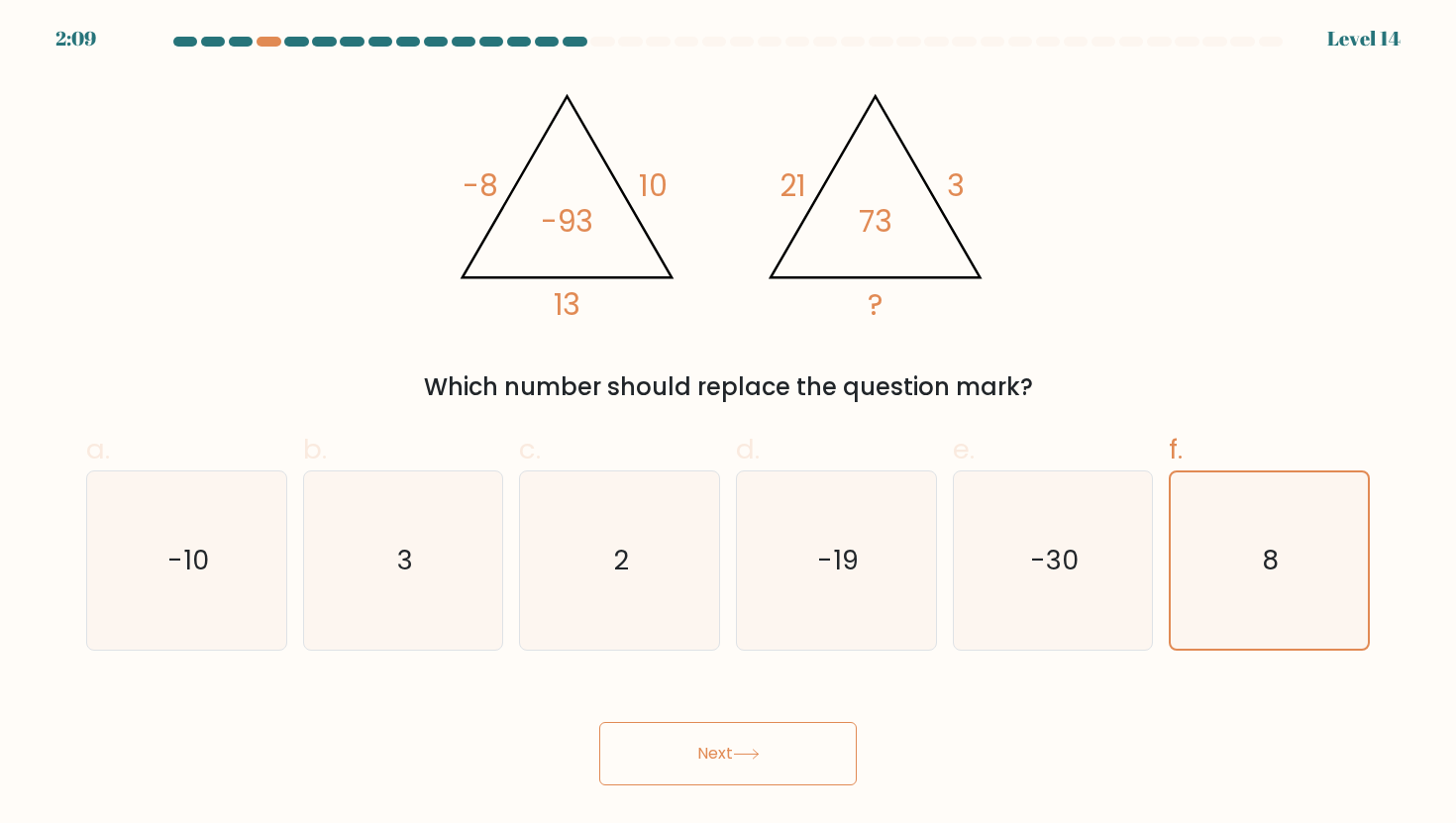 click 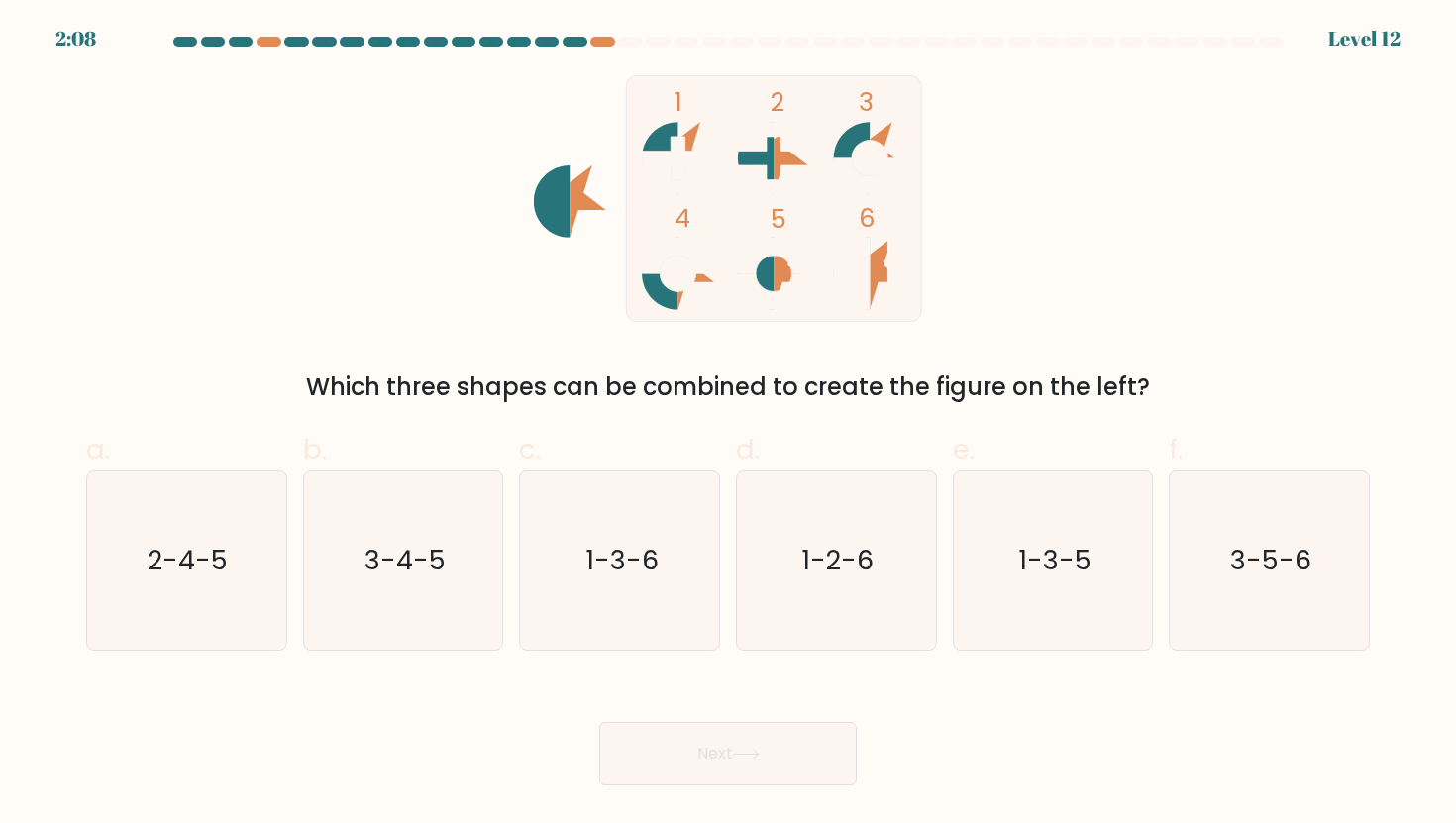 click 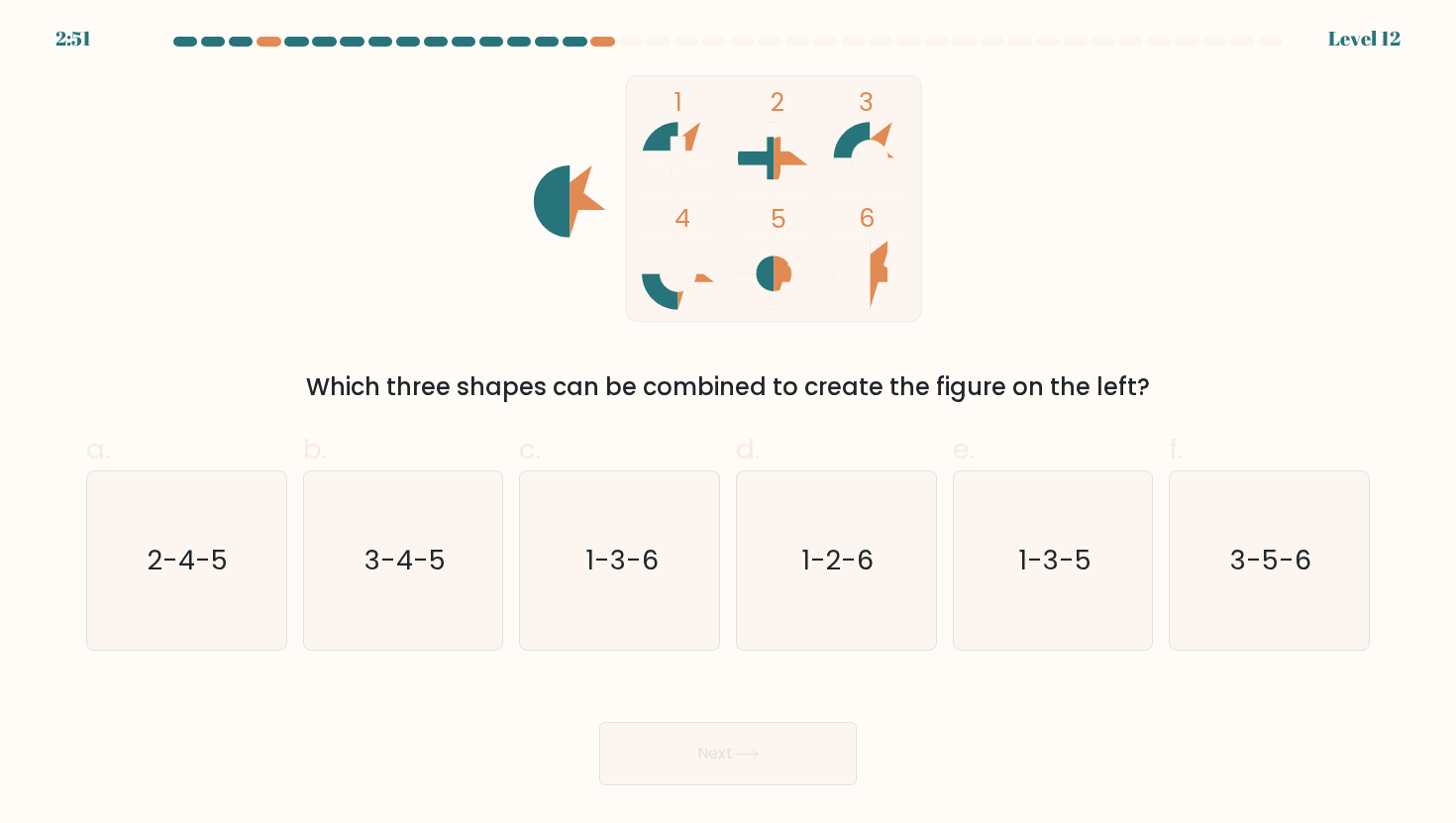 click on "Next" at bounding box center [728, 730] 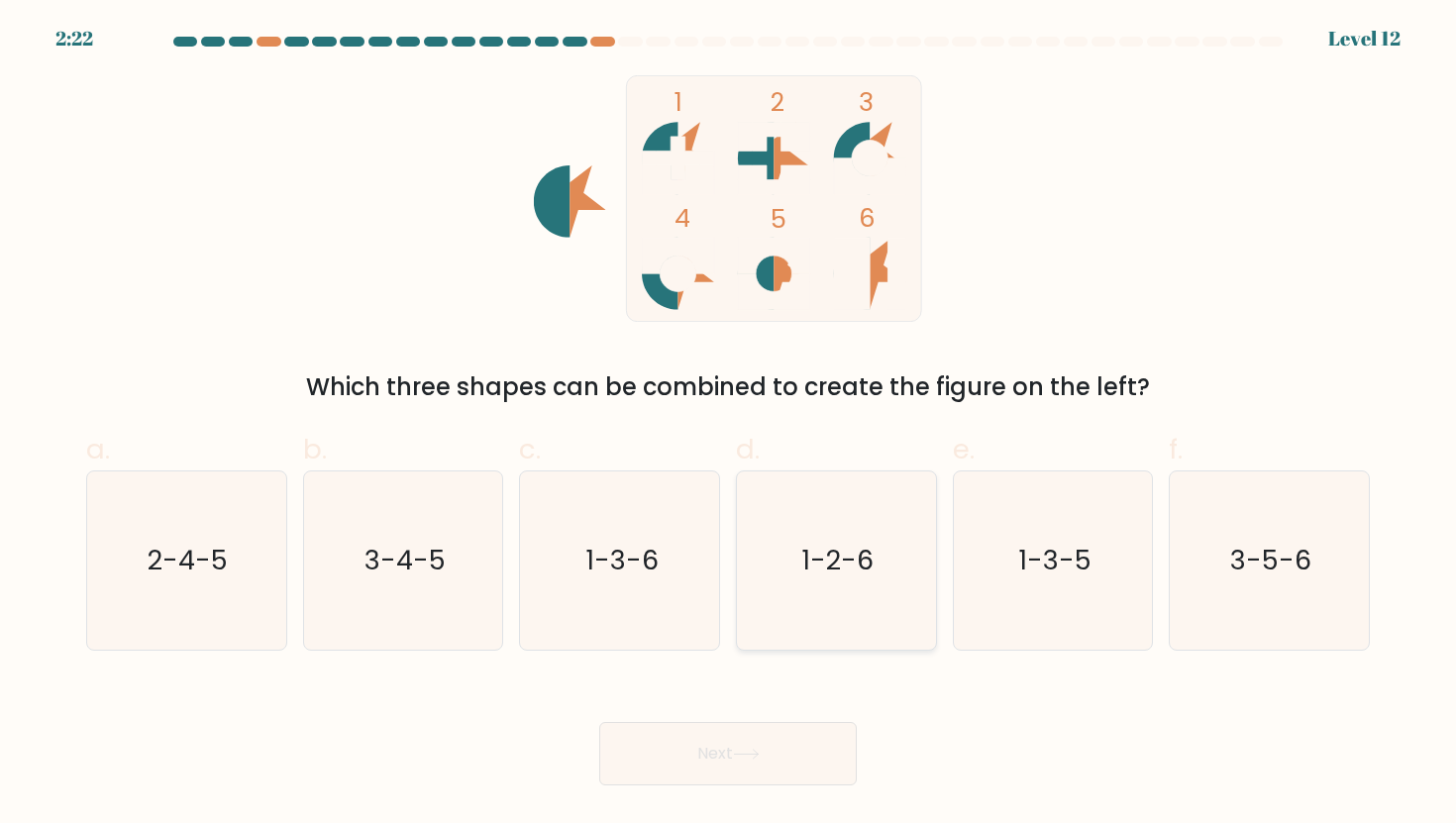 click on "1-2-6" 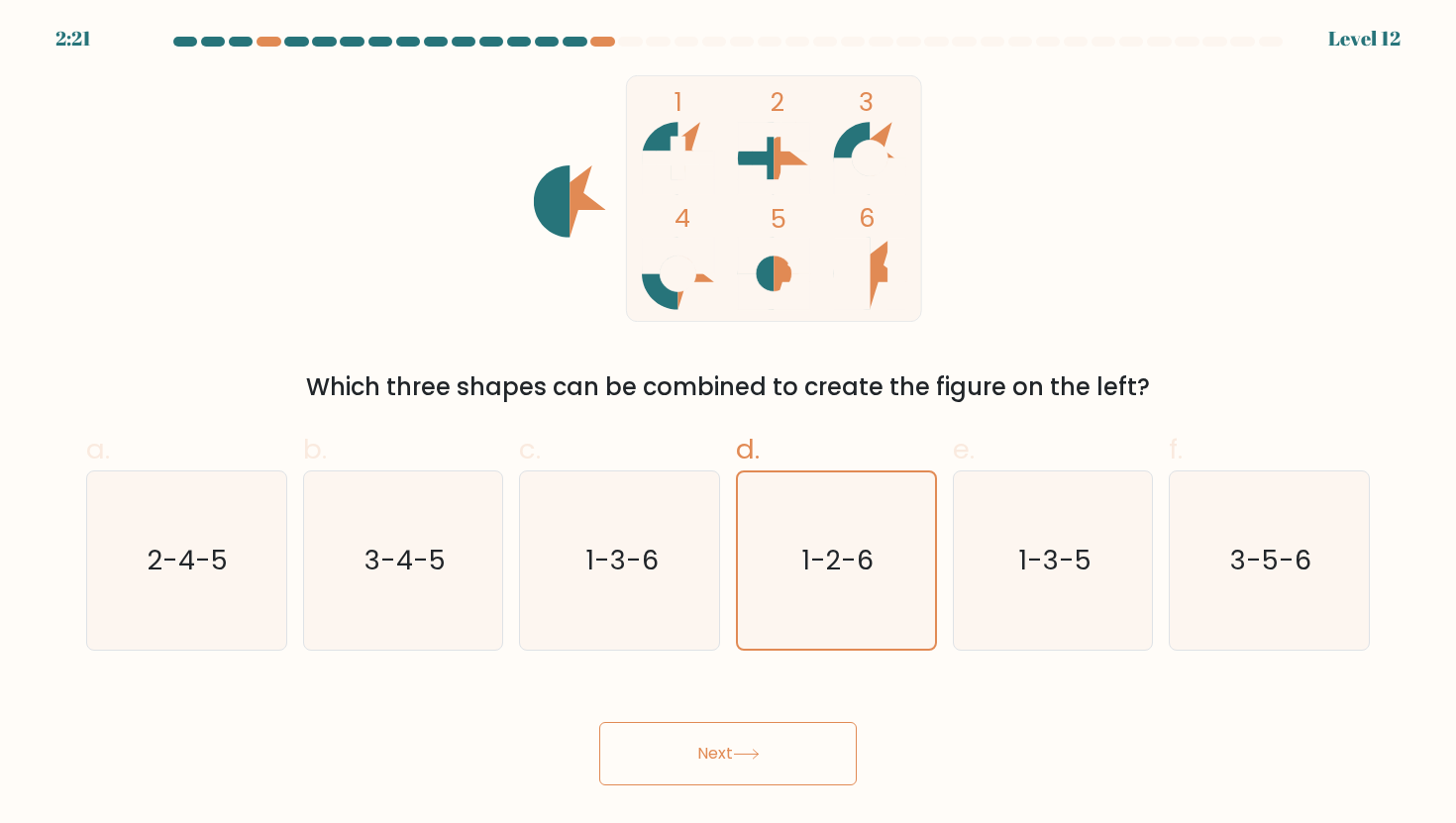 click on "Next" at bounding box center (728, 754) 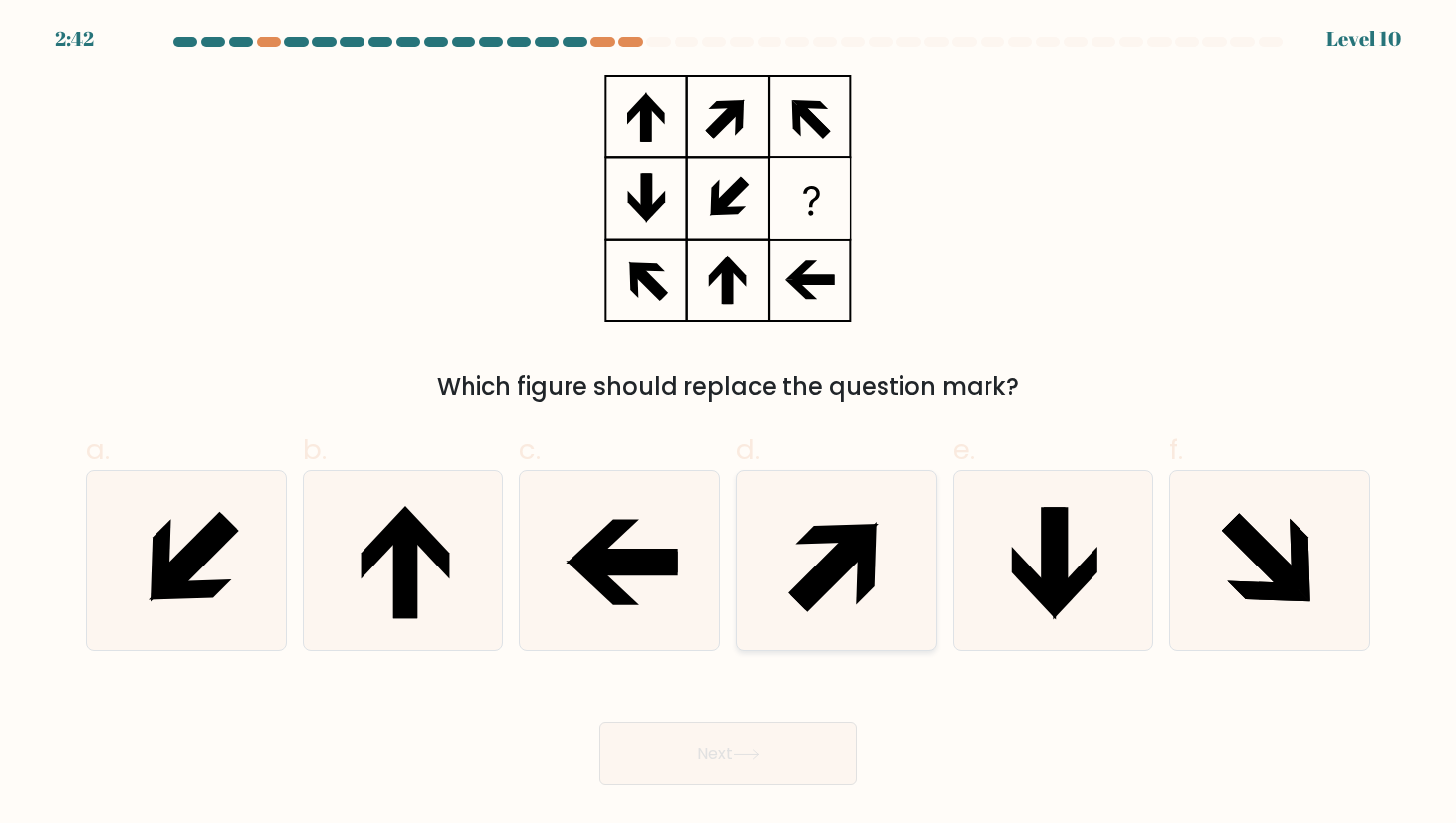 click 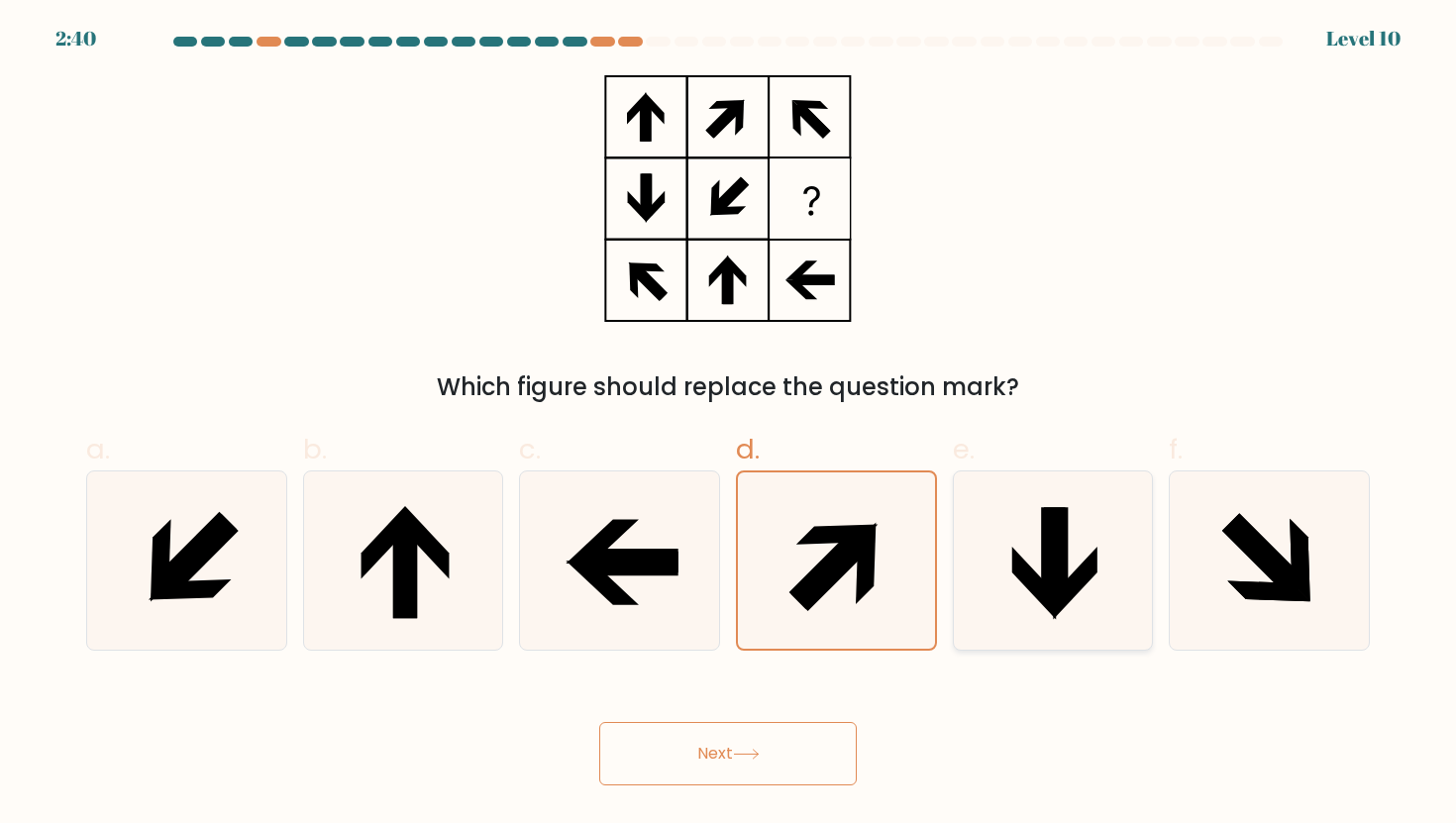 click 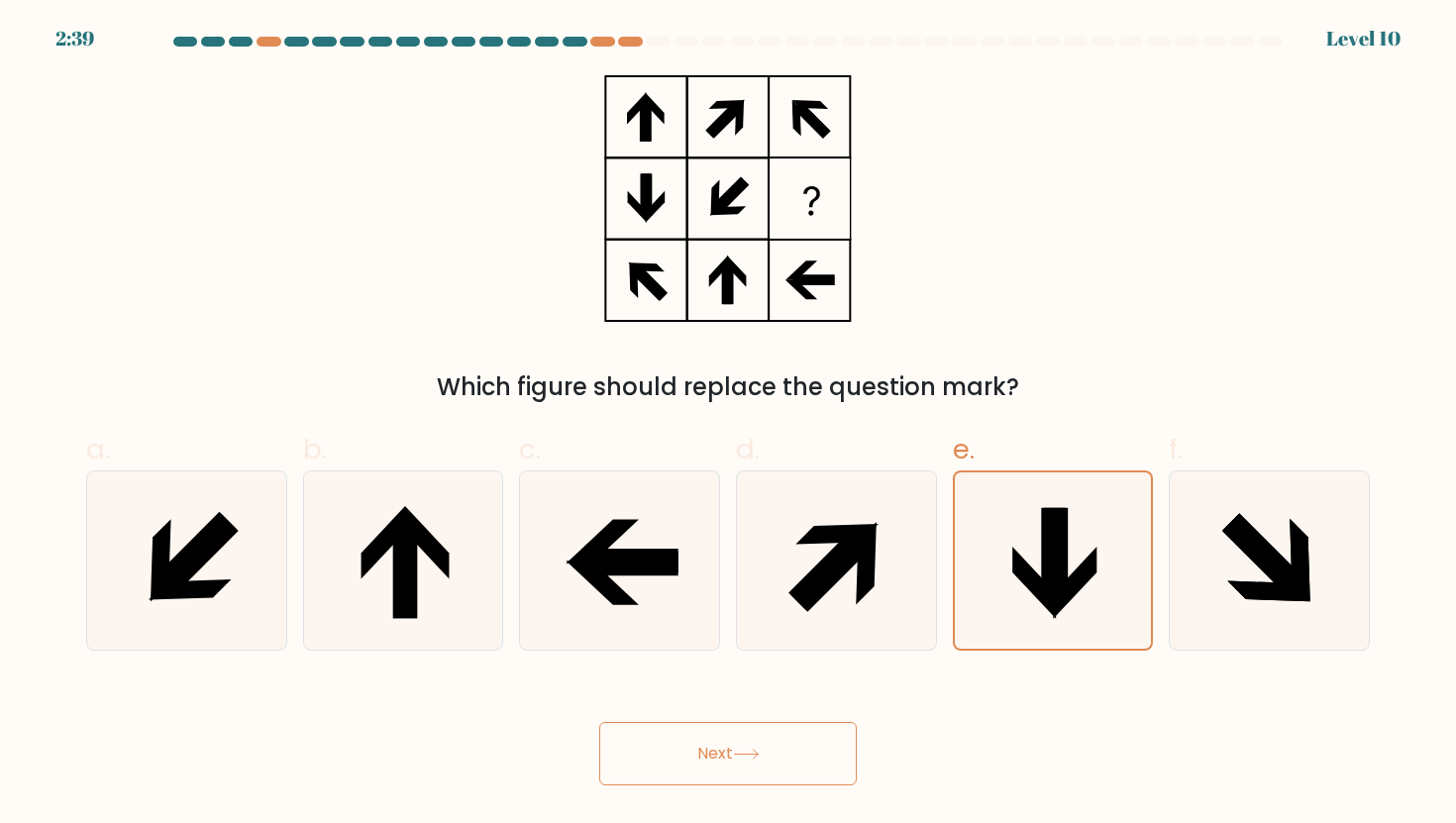 click on "Next" at bounding box center (728, 754) 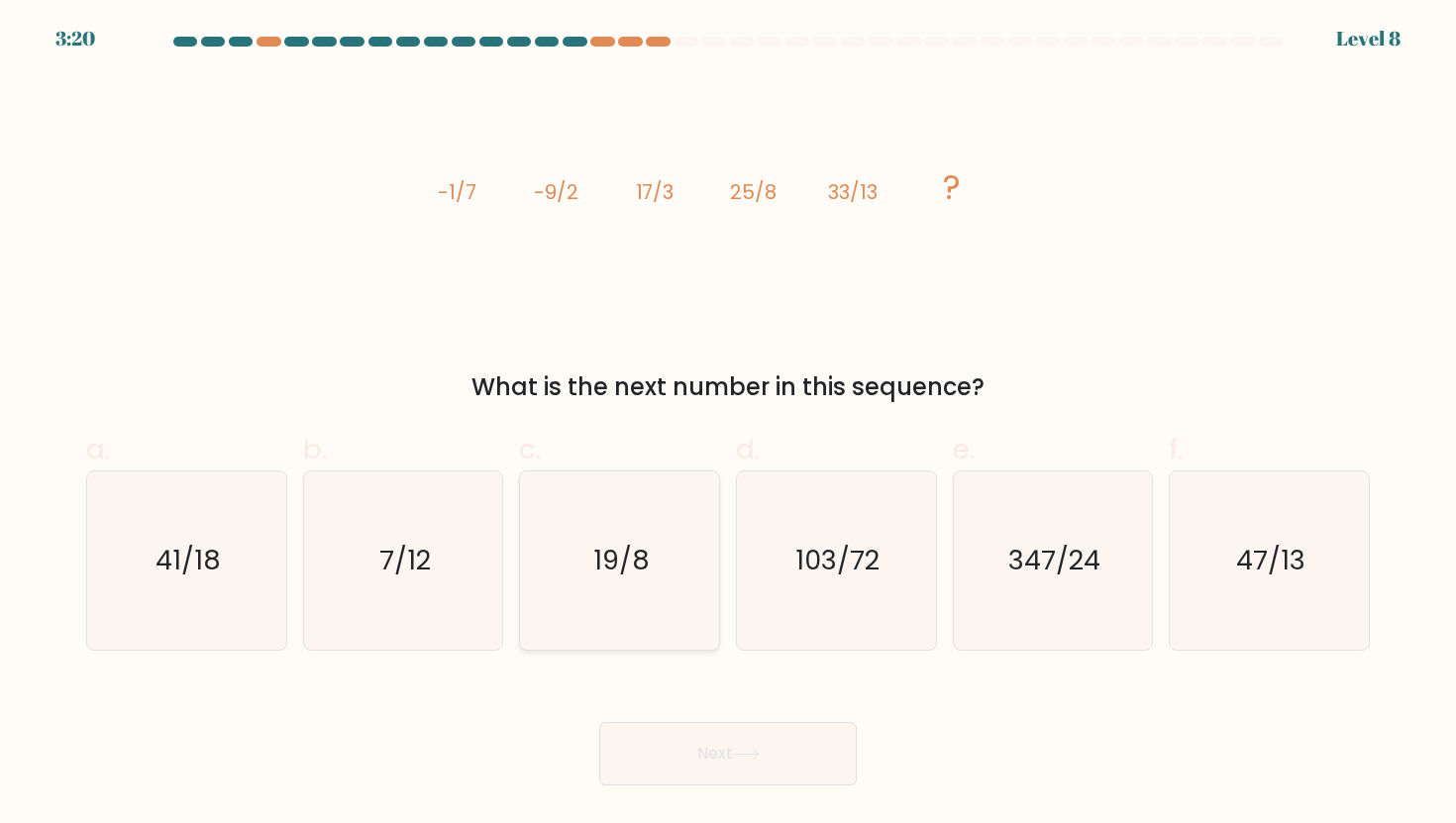click on "19/8" 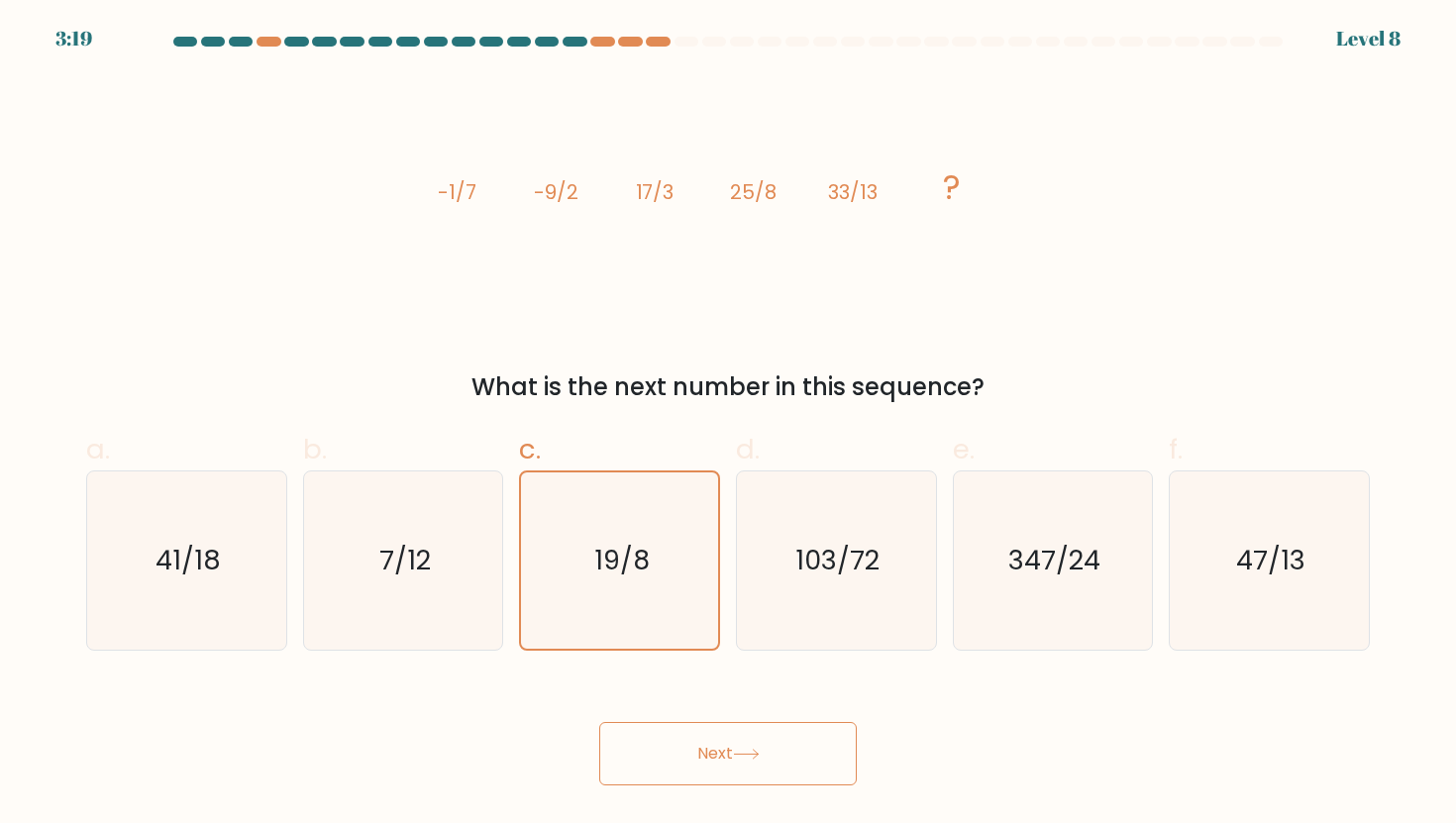 click on "Next" at bounding box center (728, 754) 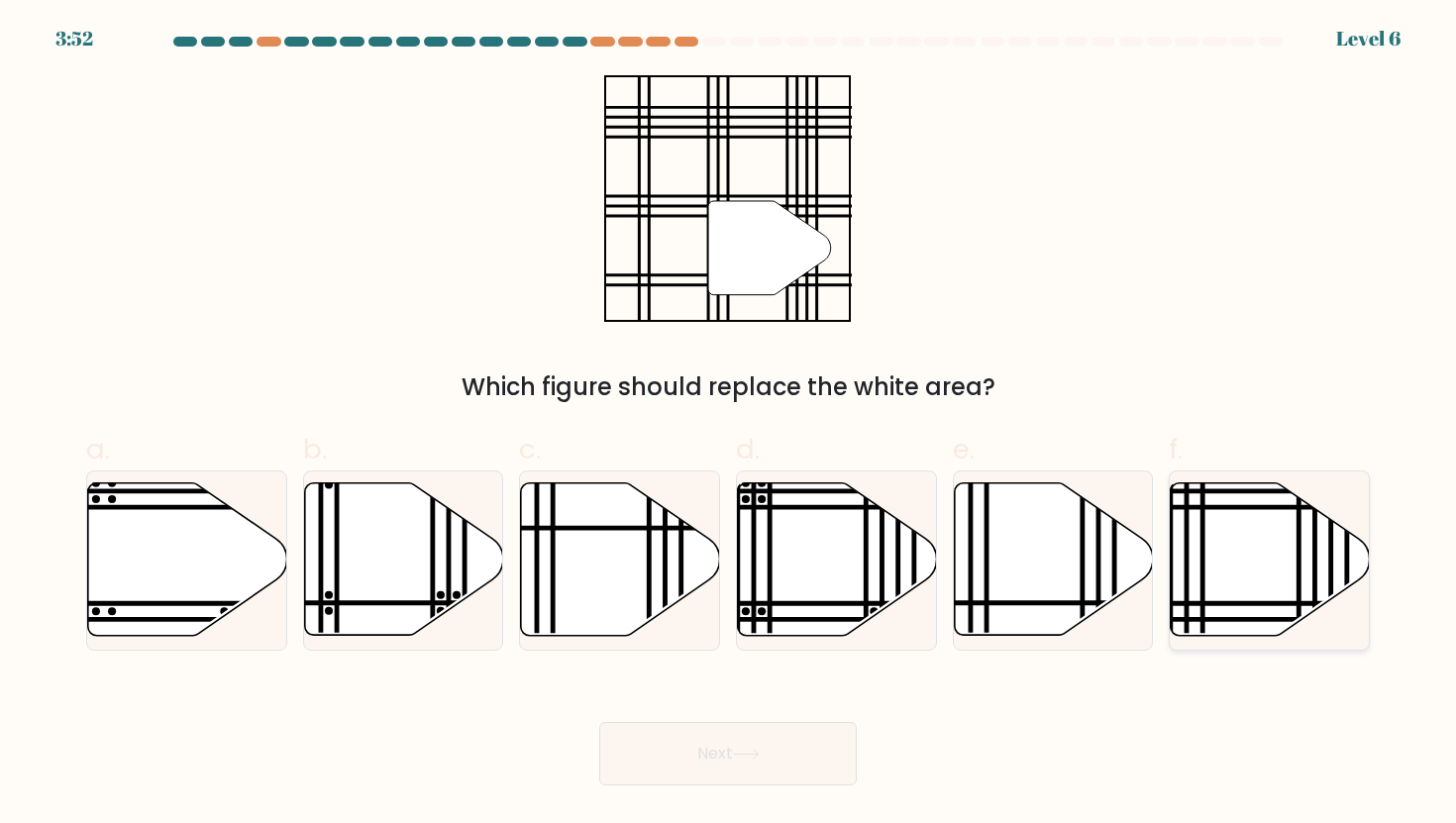 click 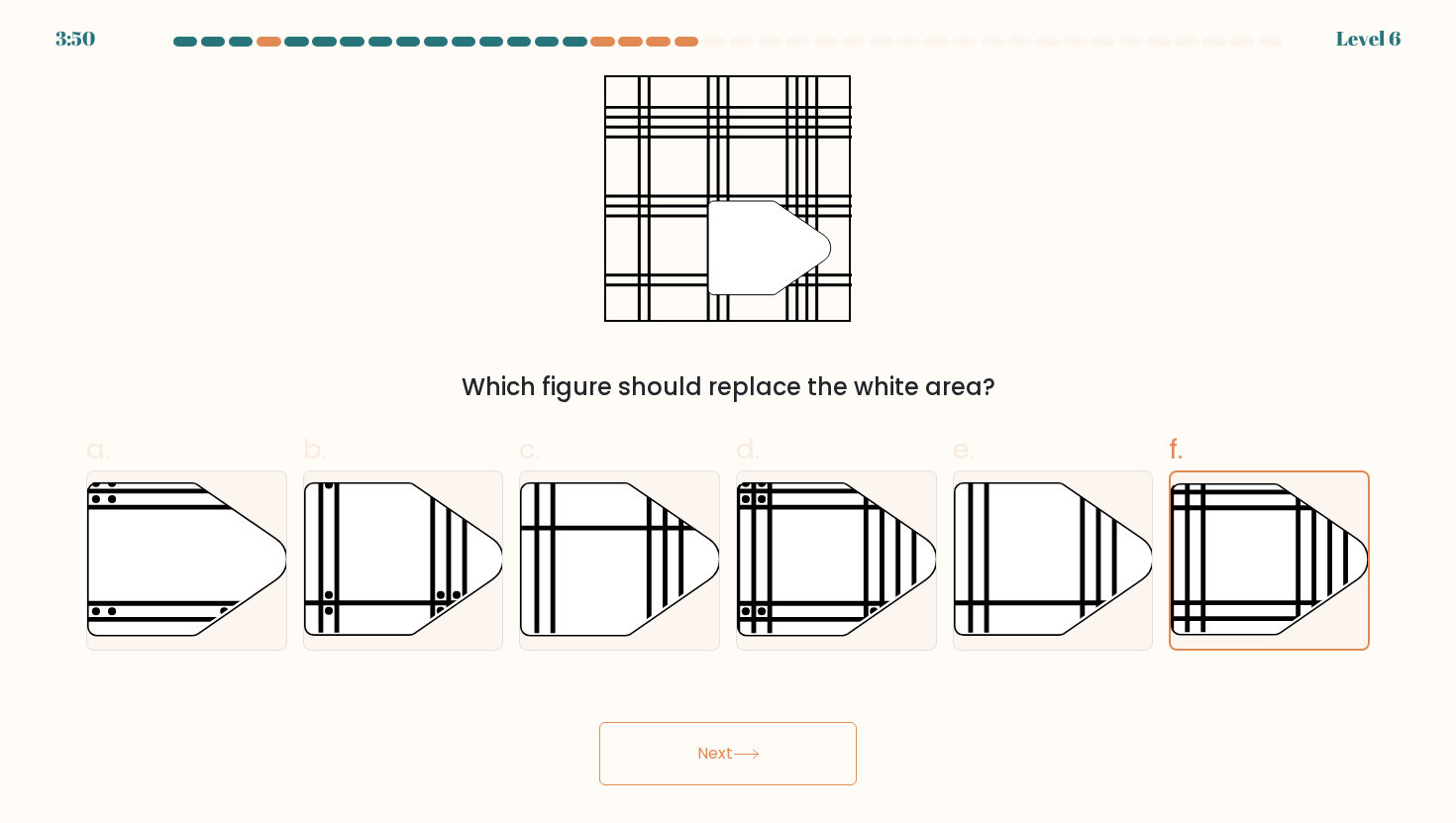 click on "Next" at bounding box center (728, 754) 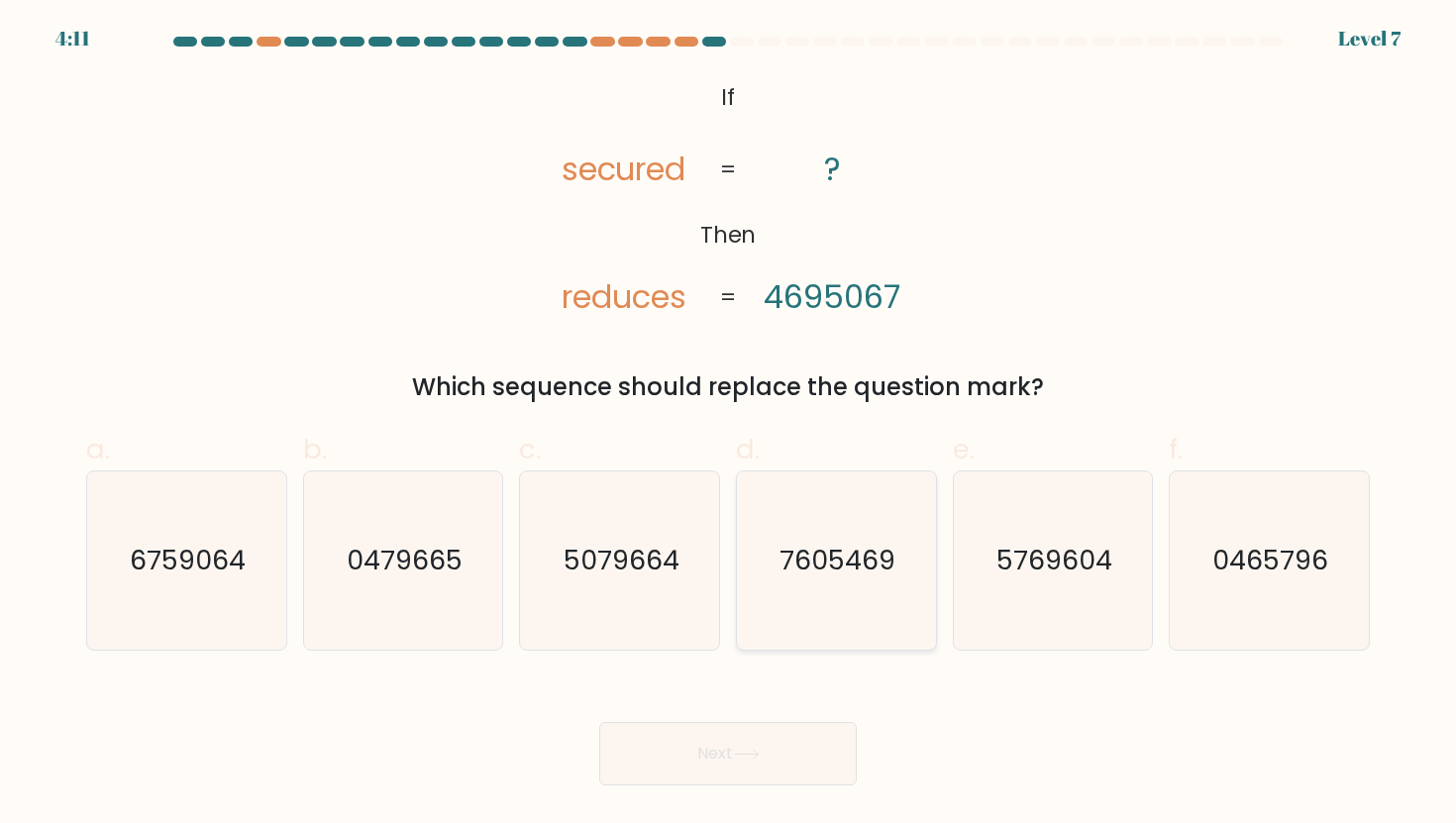 click on "7605469" 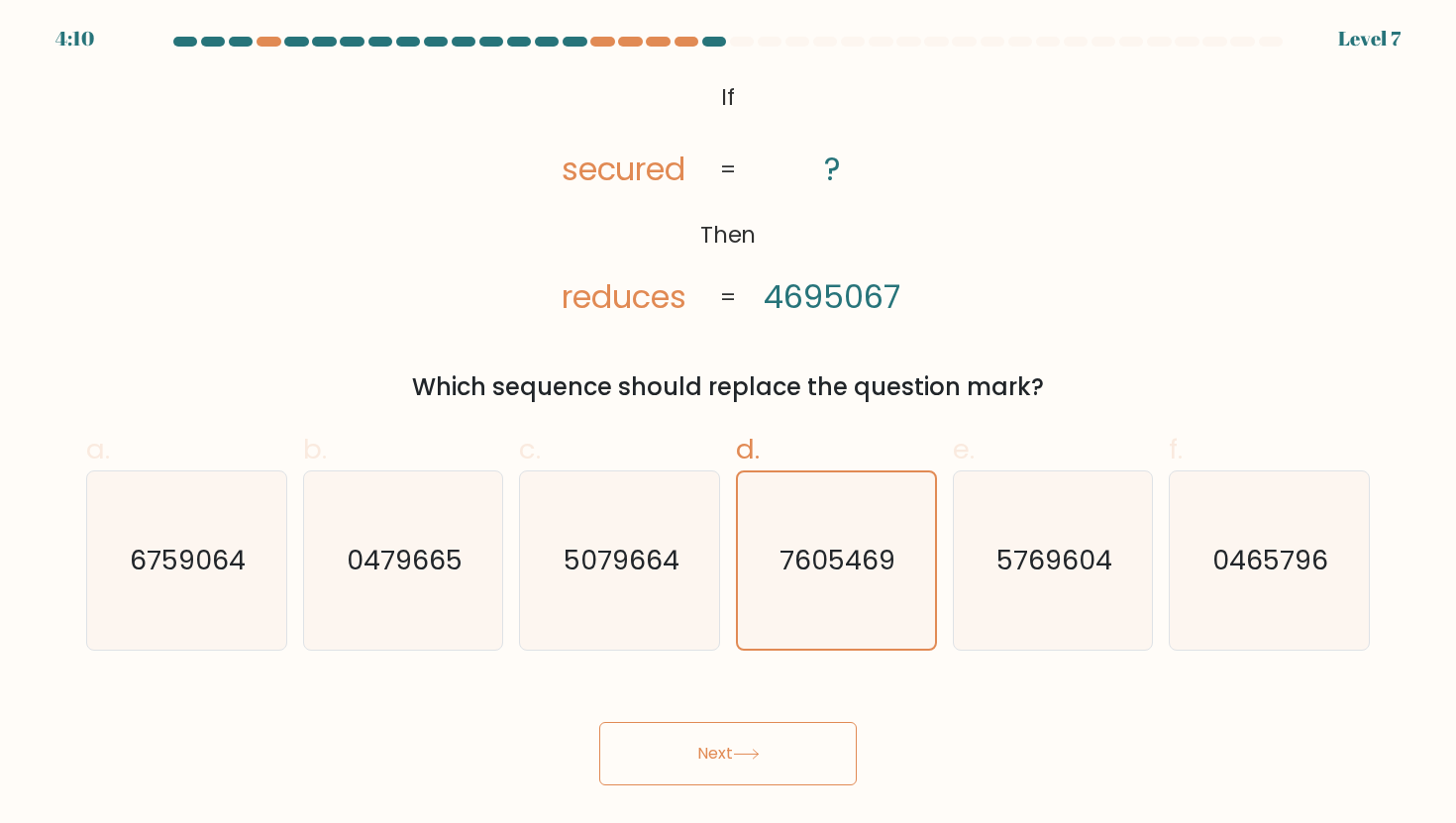 click on "Next" at bounding box center [728, 754] 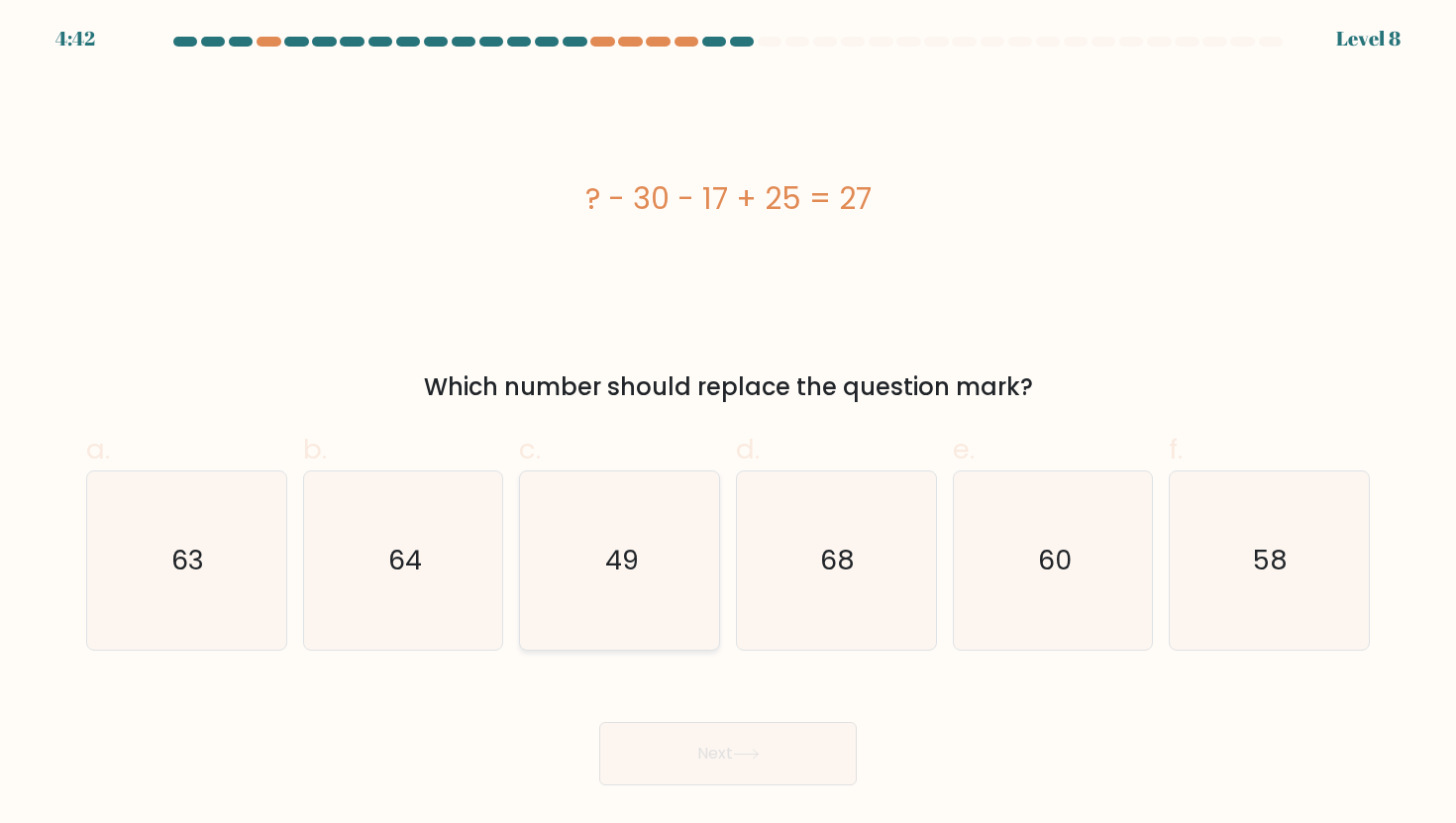 click on "49" 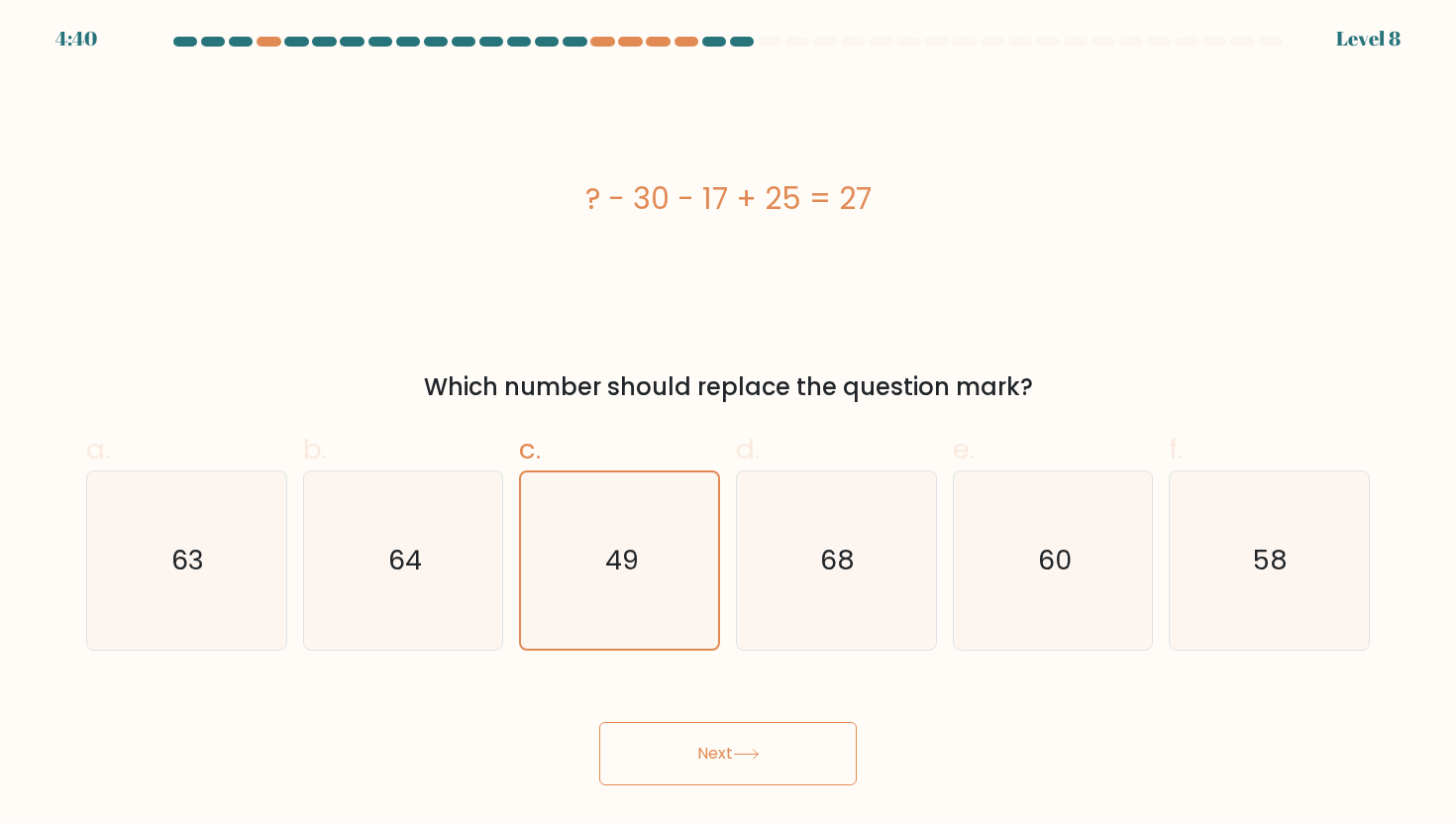 click on "Next" at bounding box center (728, 754) 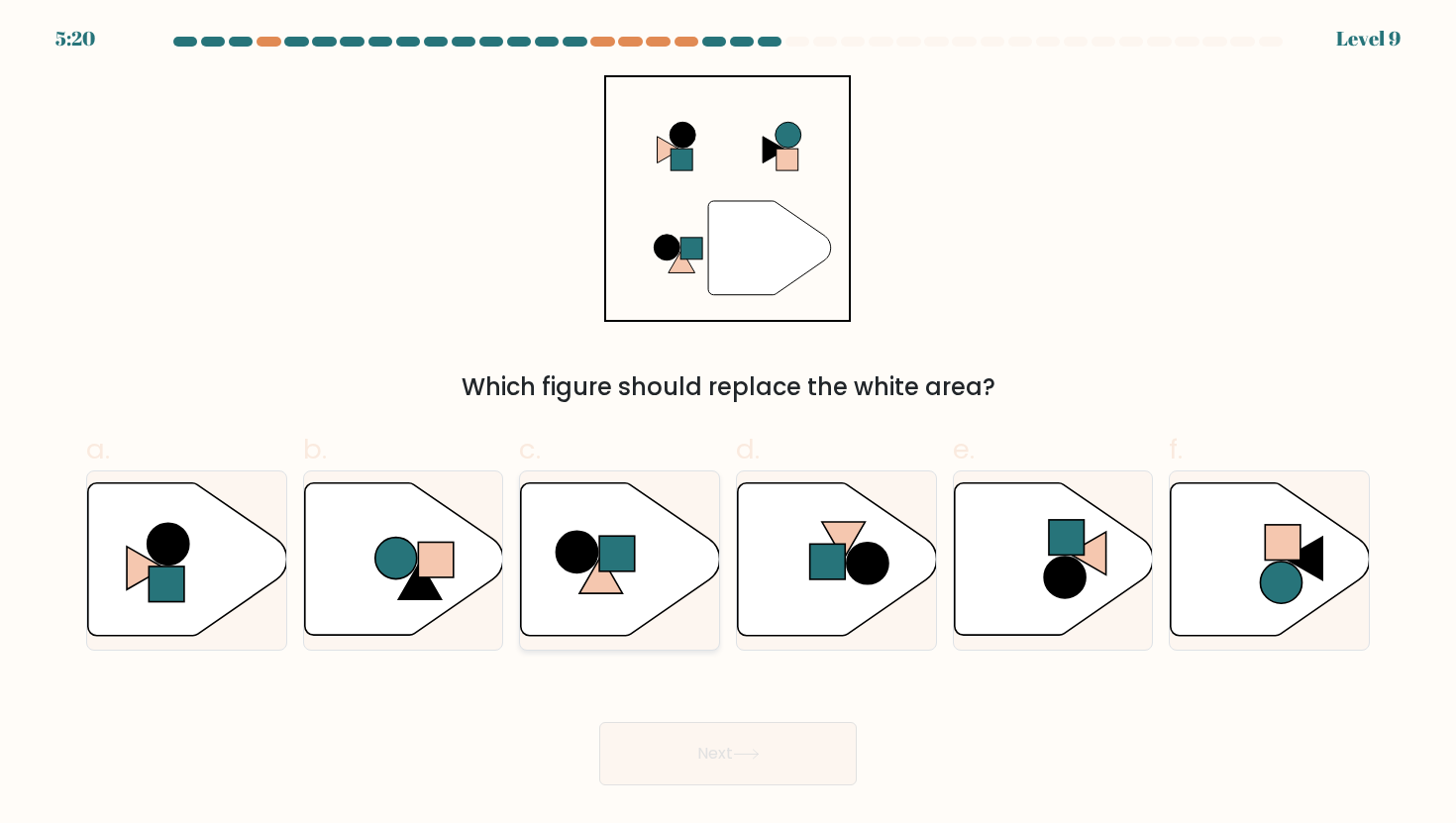 click 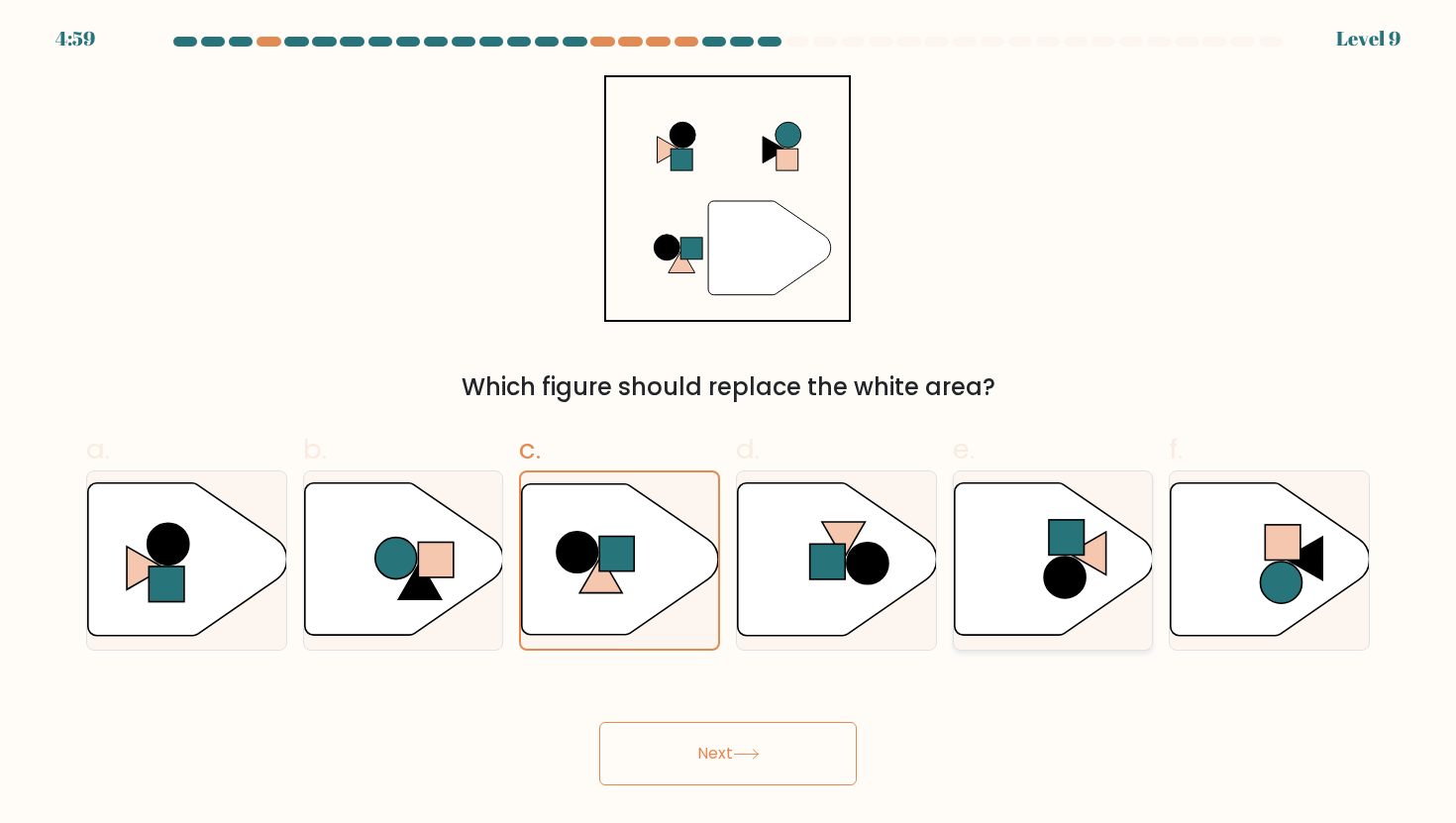 click 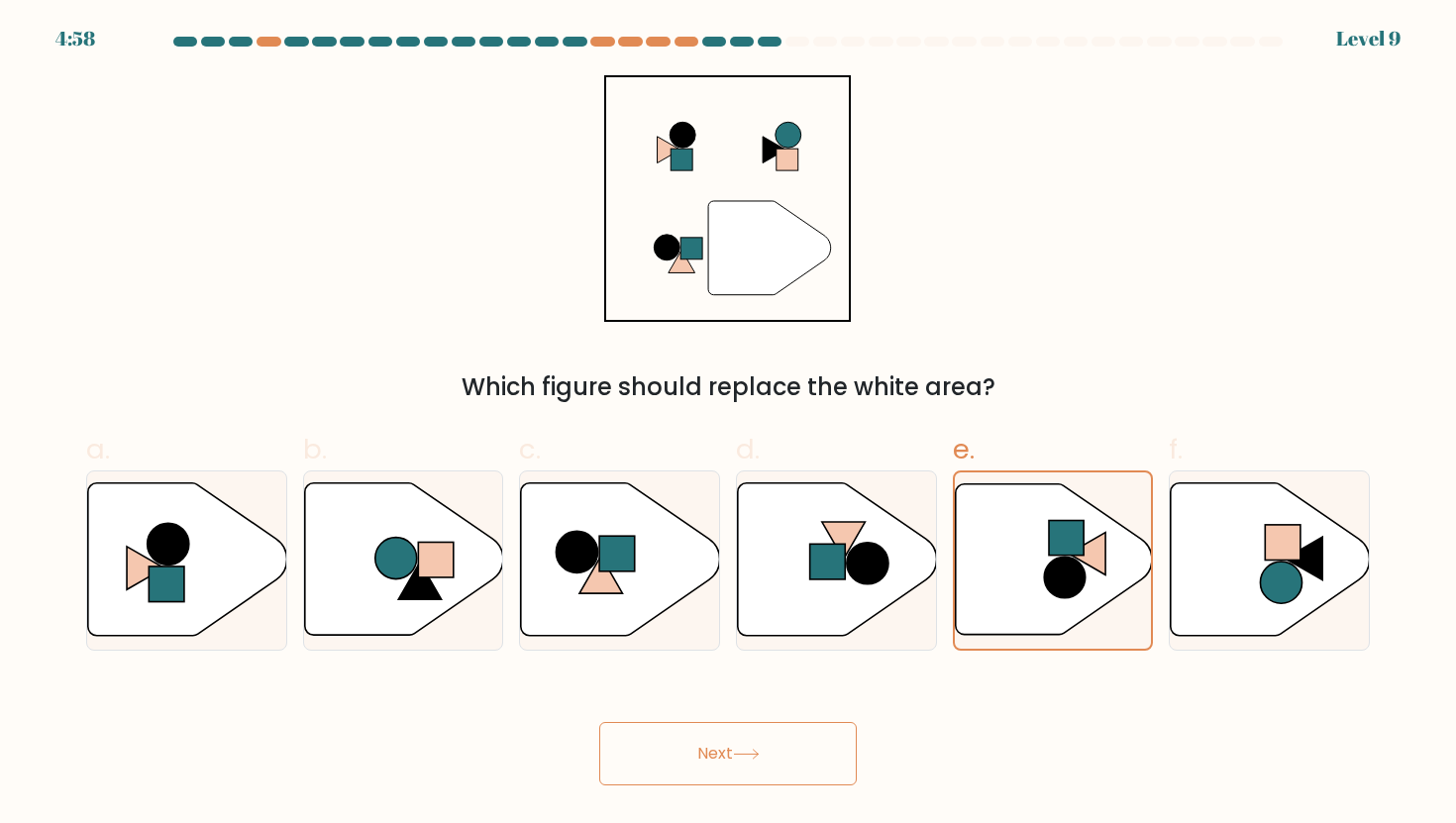 click on "Next" at bounding box center [728, 754] 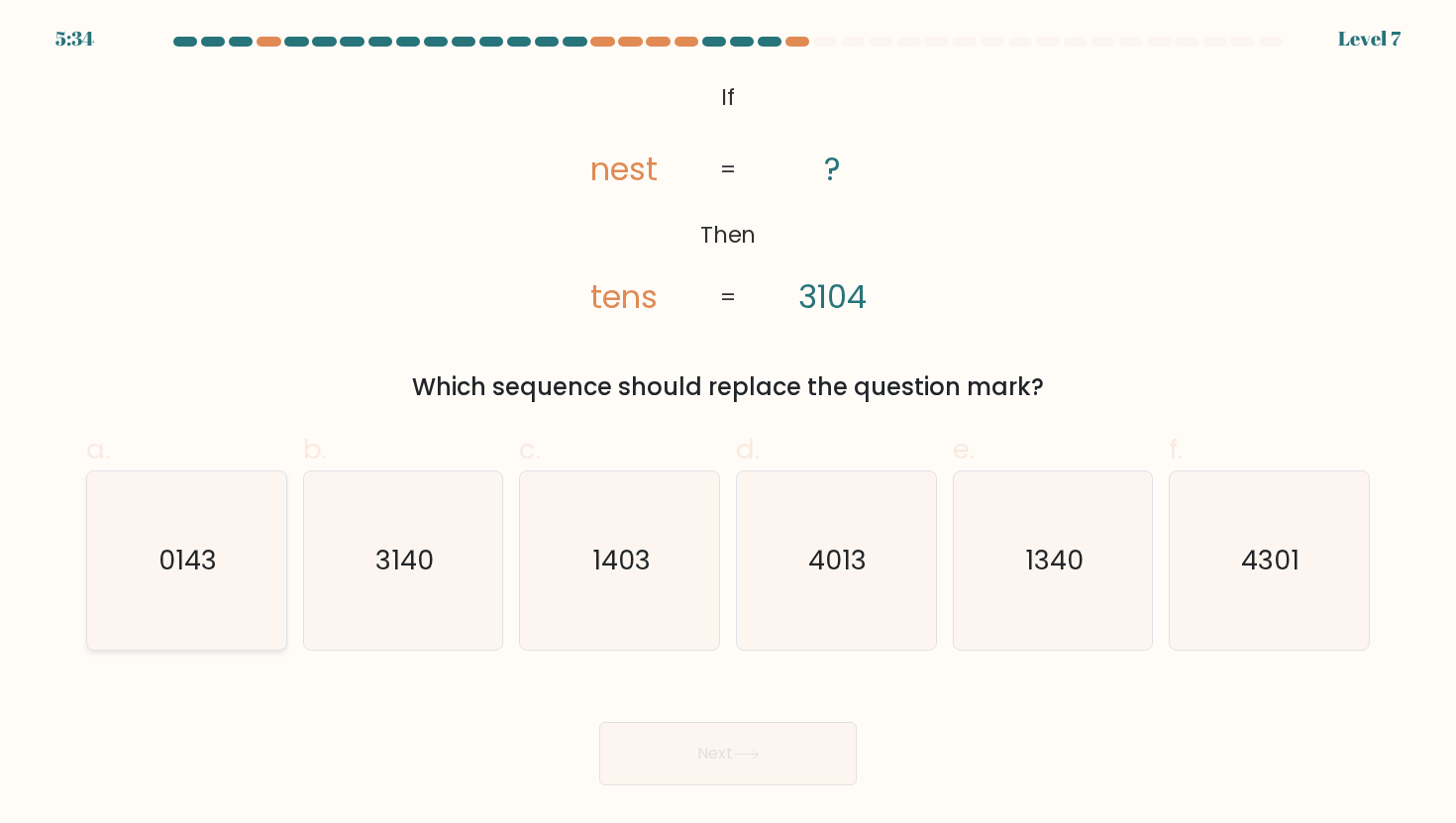 click on "0143" 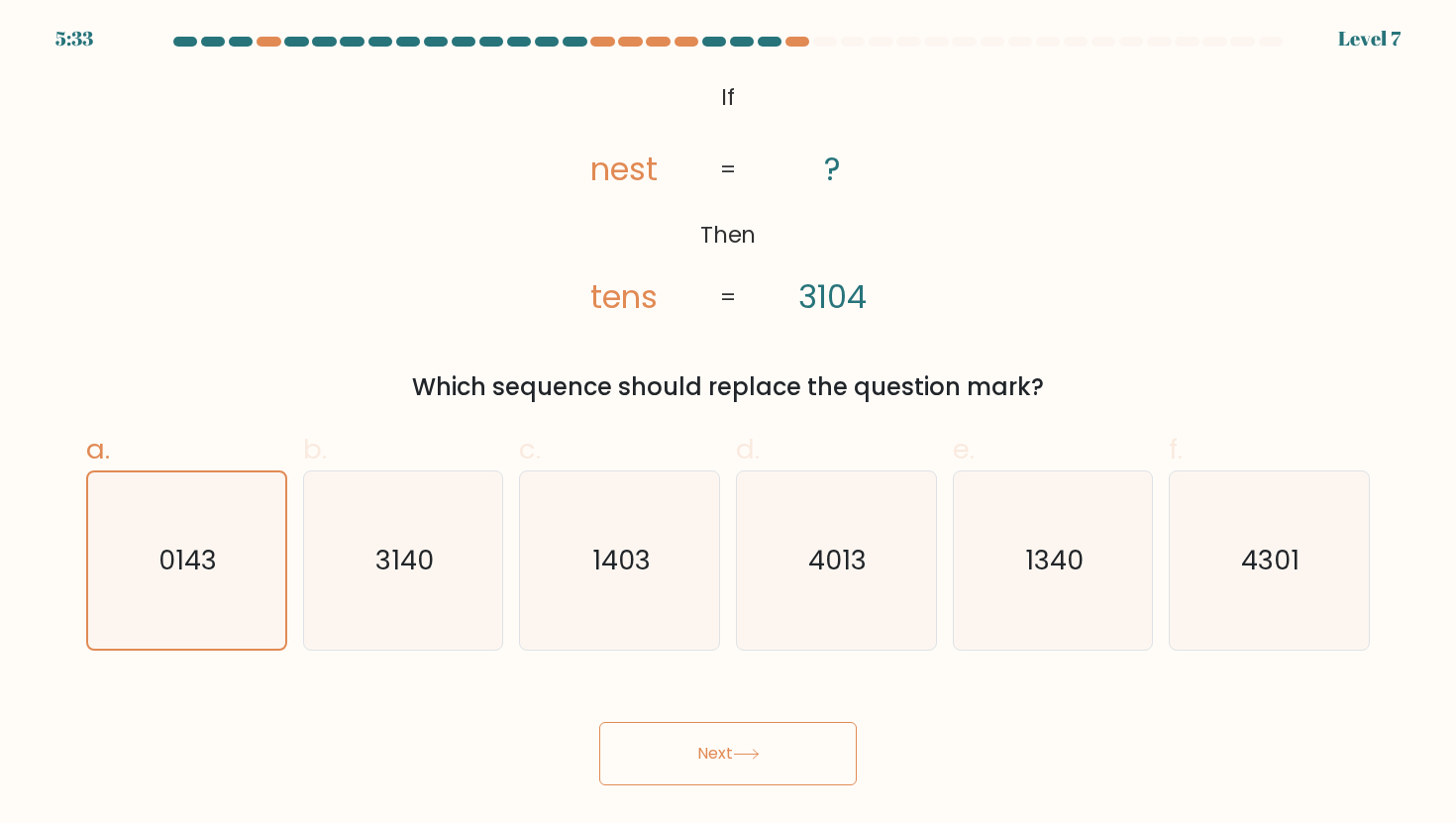 click on "Next" at bounding box center [728, 754] 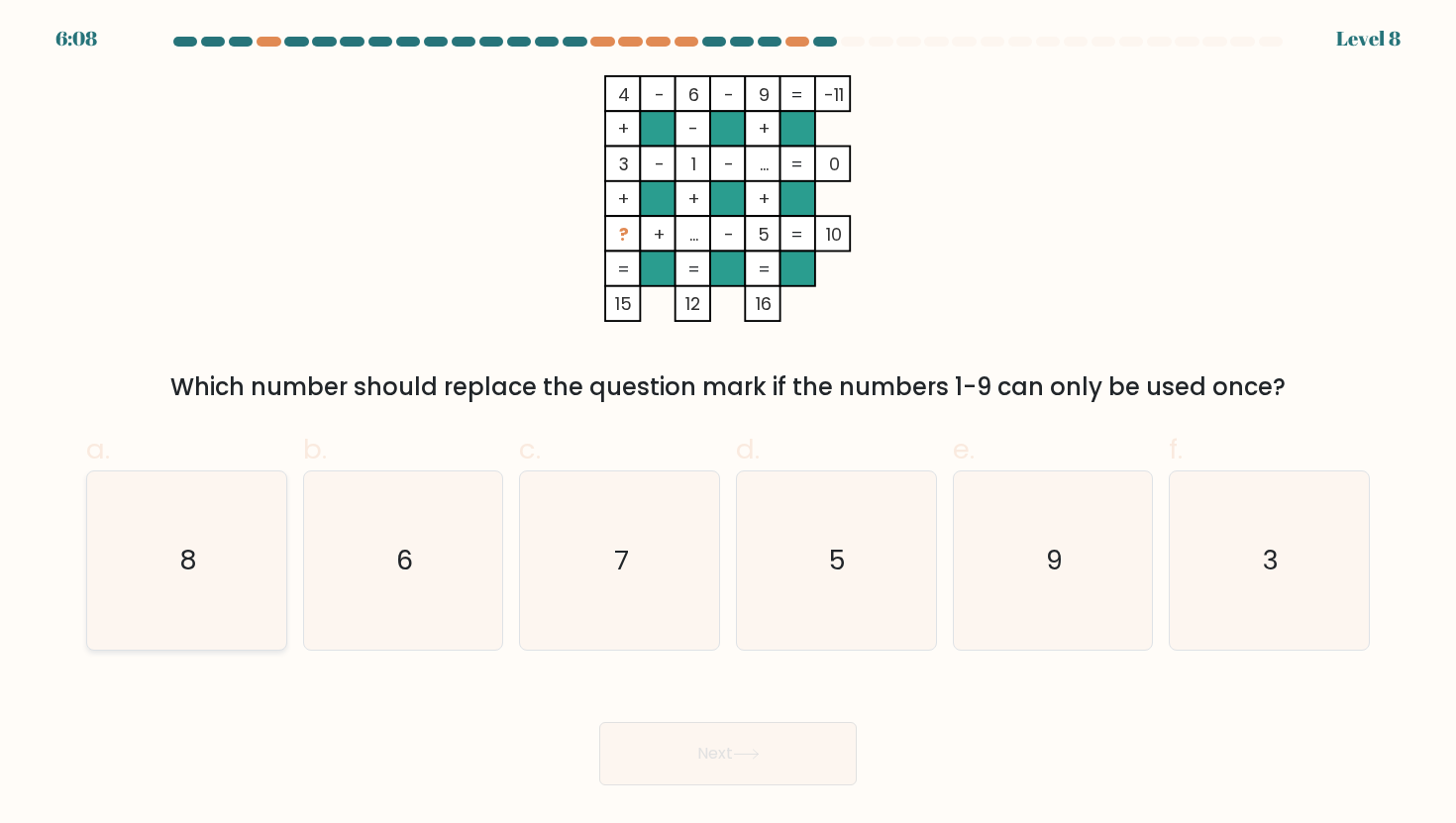 click on "8" 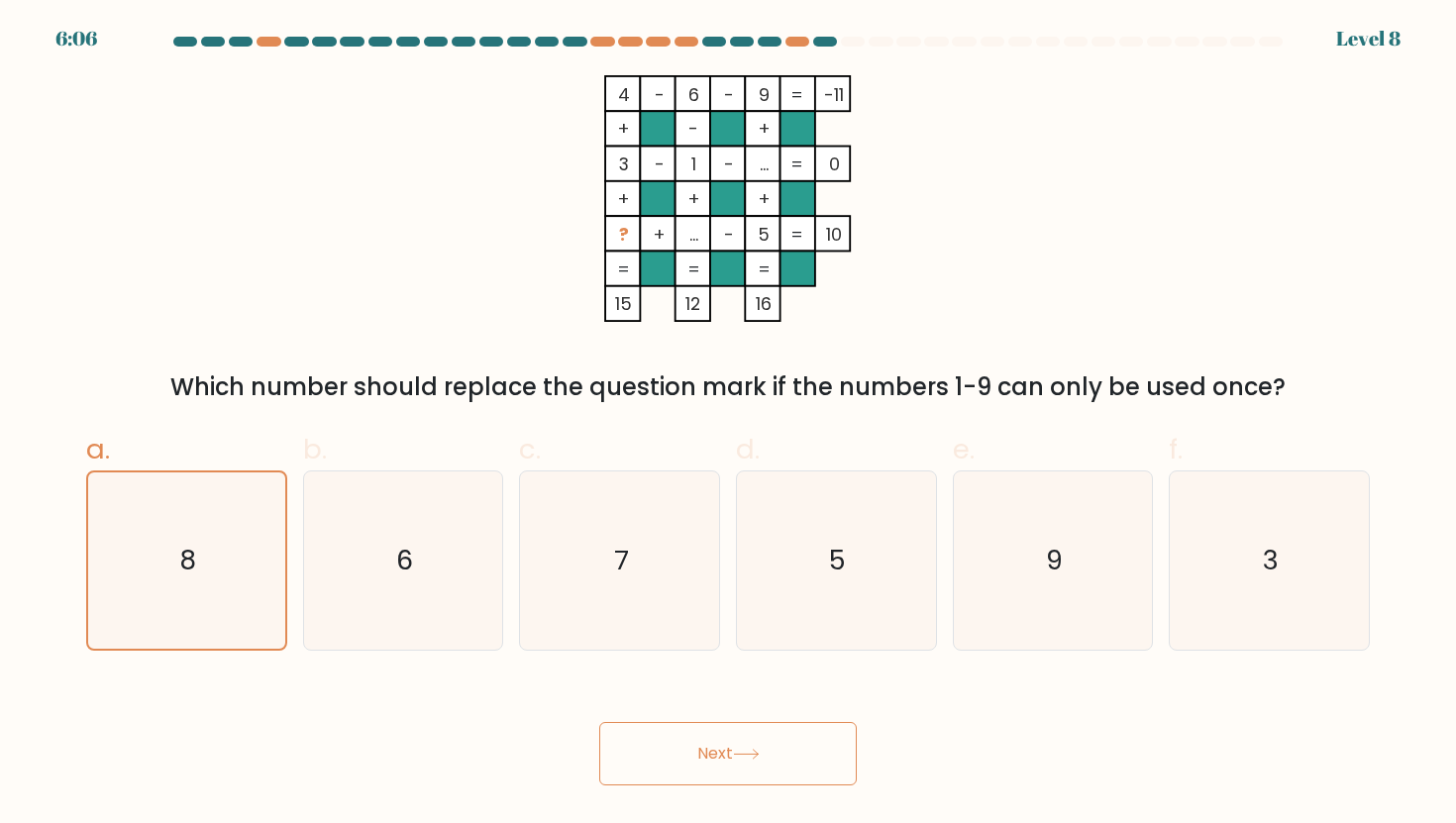 click on "Next" at bounding box center (728, 754) 